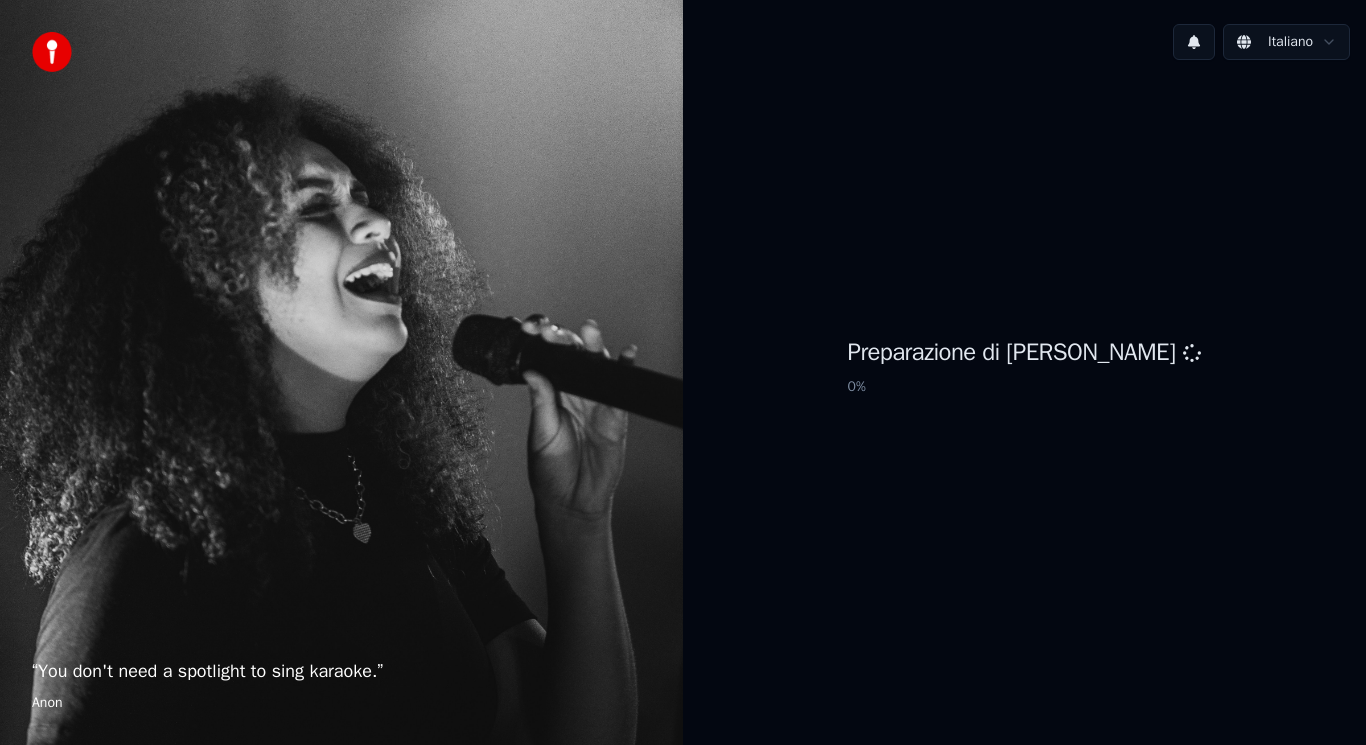 scroll, scrollTop: 0, scrollLeft: 0, axis: both 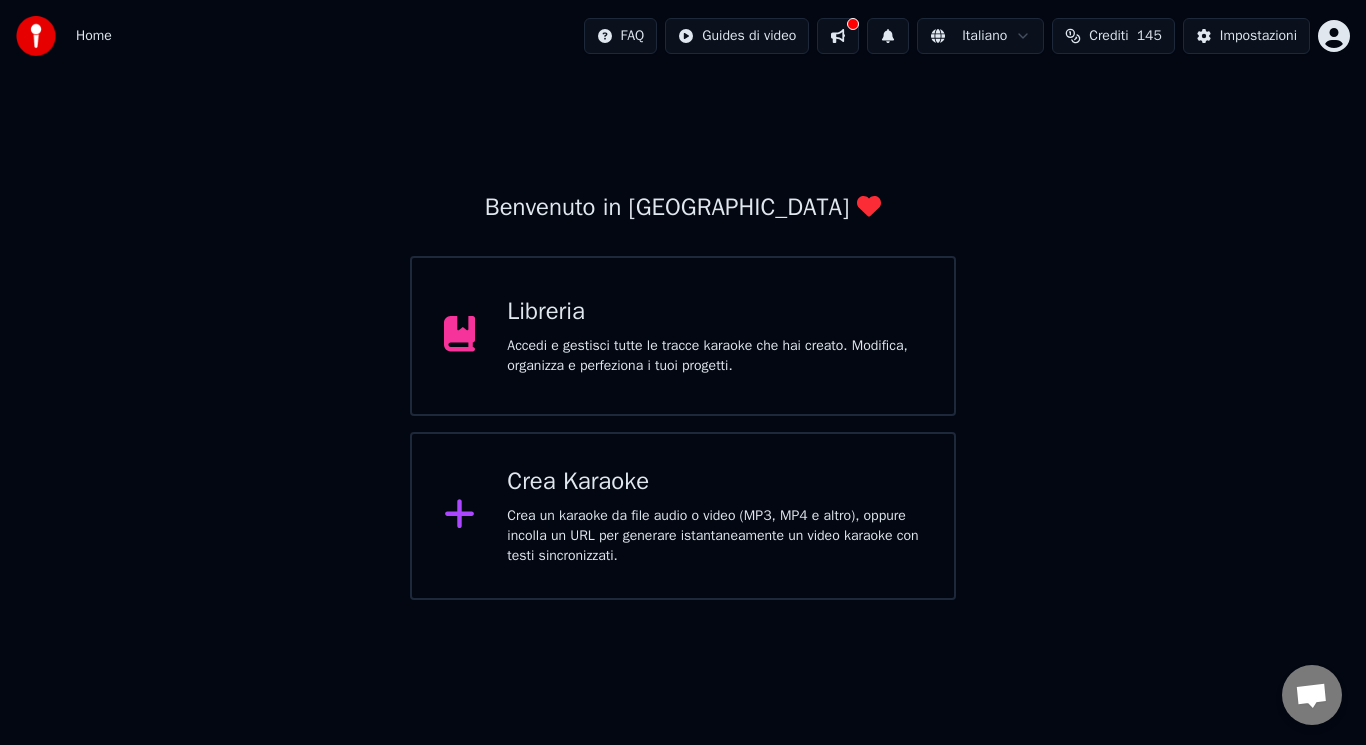 click on "Accedi e gestisci tutte le tracce karaoke che hai creato. Modifica, organizza e perfeziona i tuoi progetti." at bounding box center [714, 356] 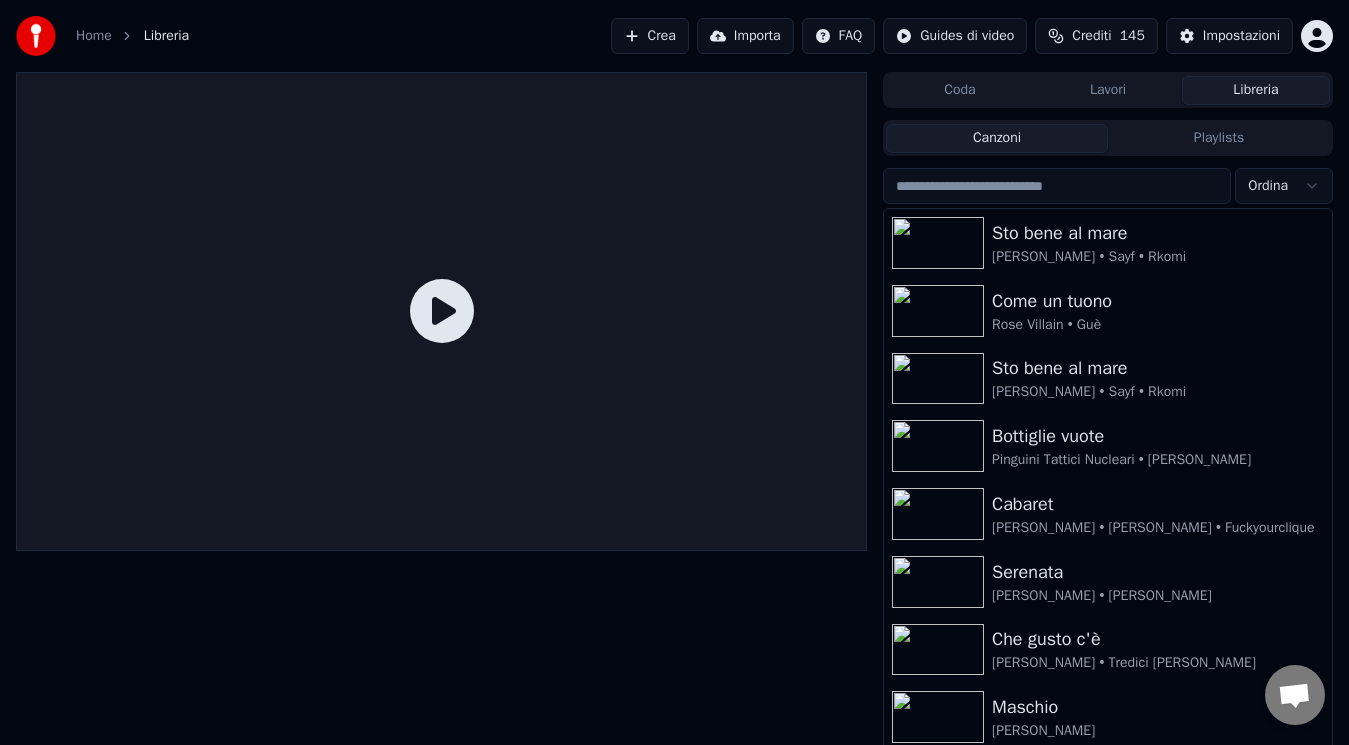 click on "Playlists" at bounding box center [1219, 138] 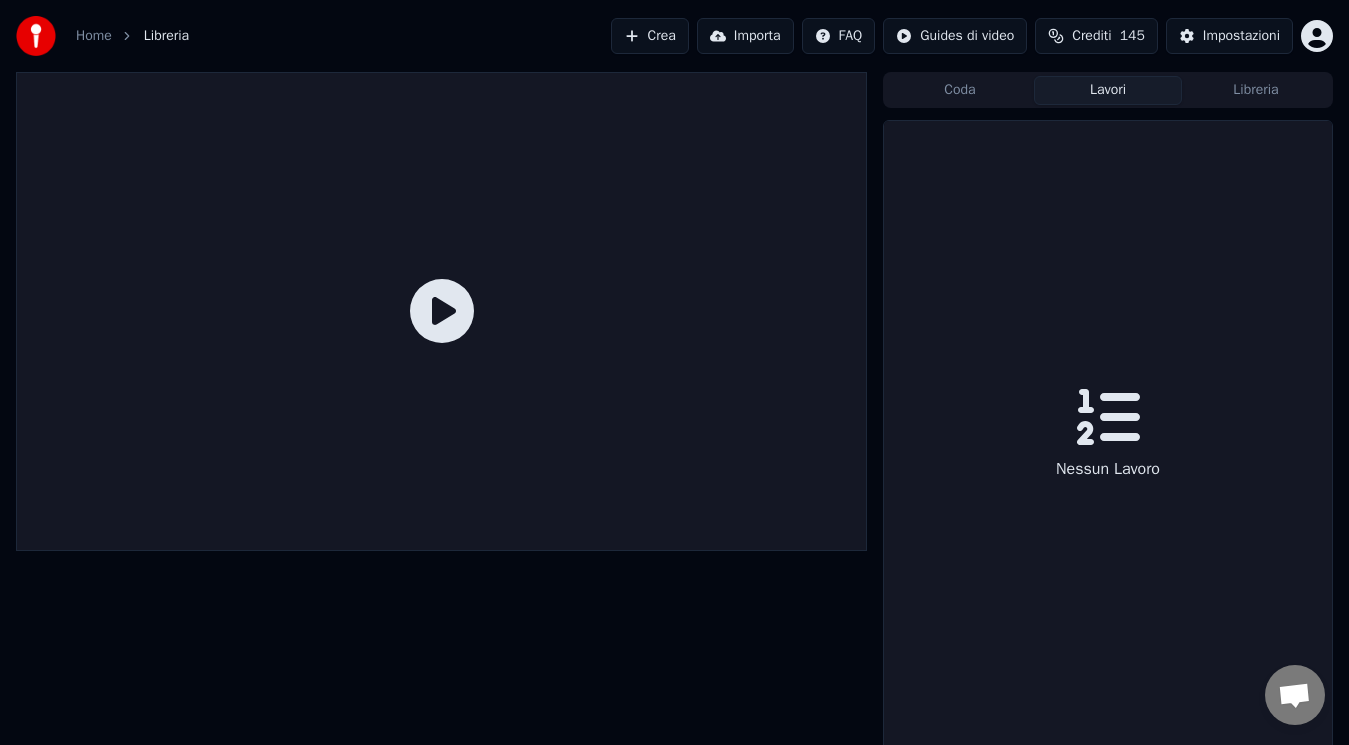 click on "Lavori" at bounding box center [1108, 90] 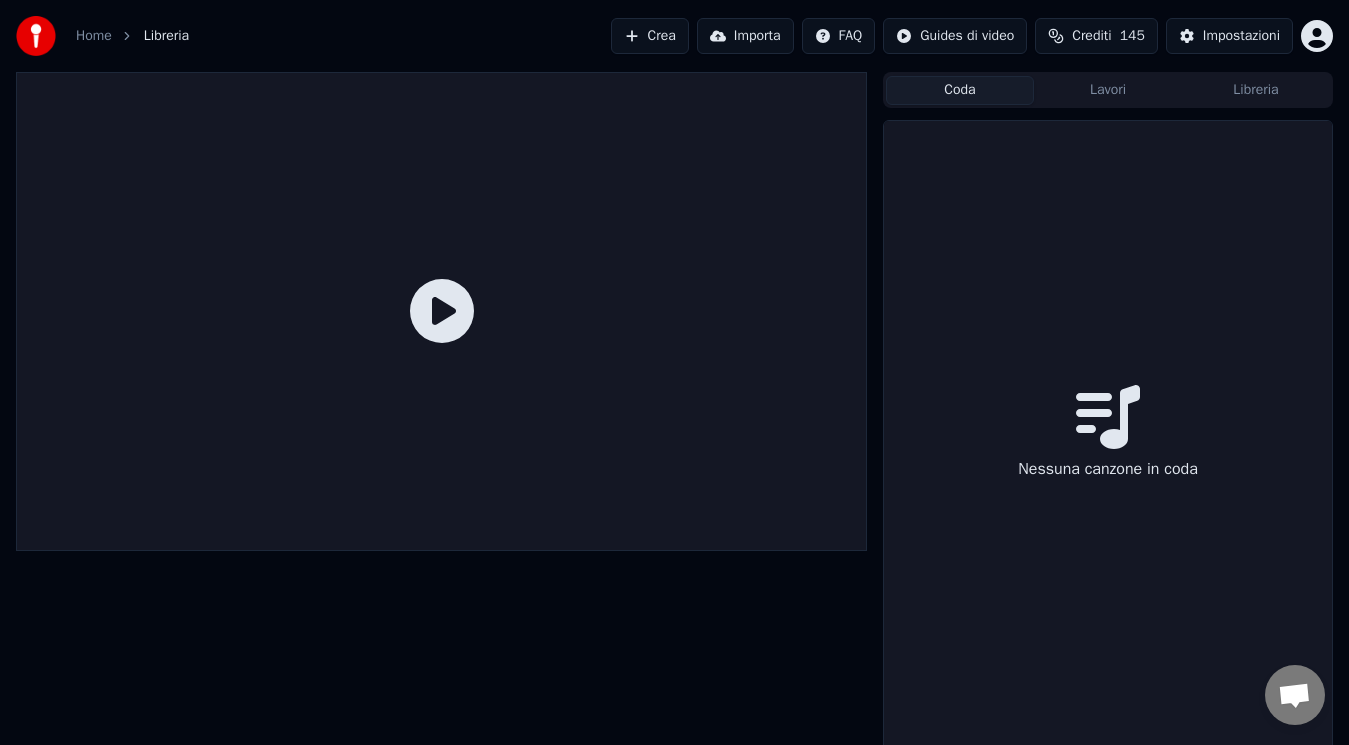 click on "Coda" at bounding box center (960, 90) 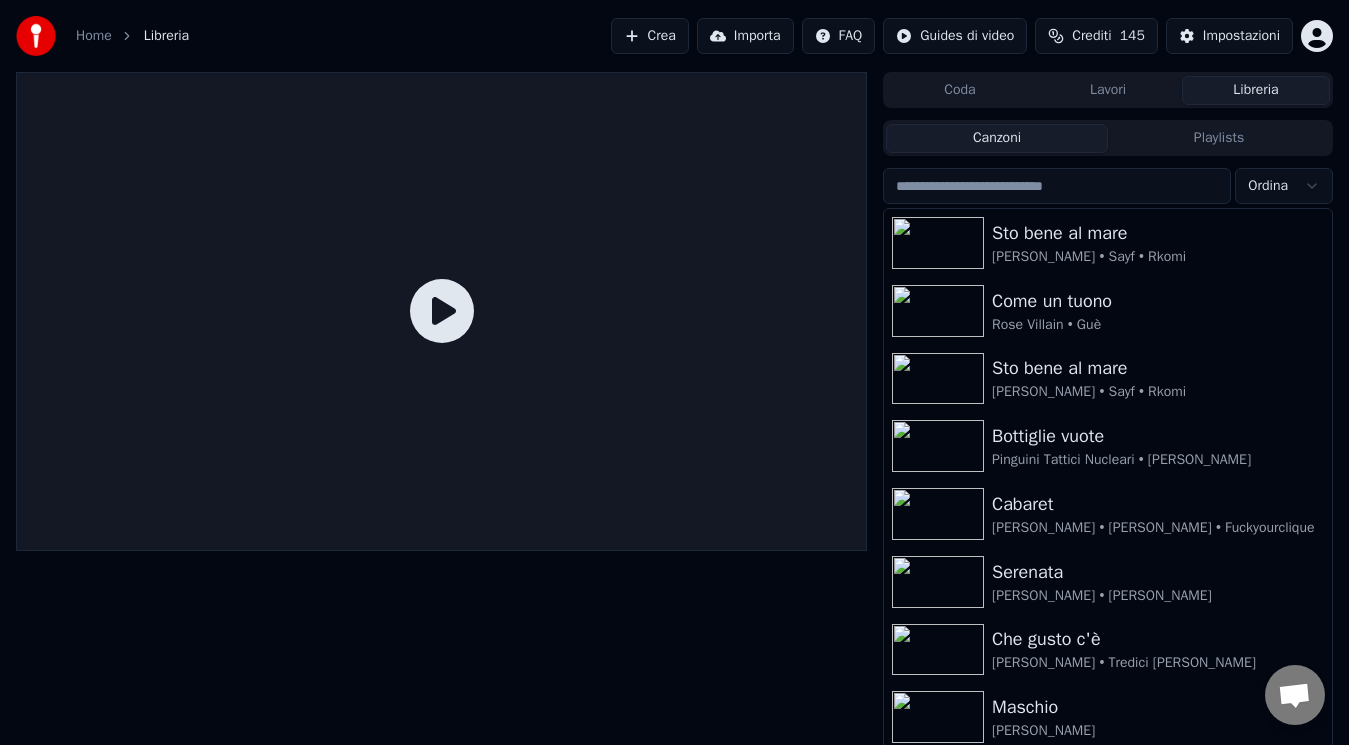 click on "Libreria" at bounding box center (1256, 90) 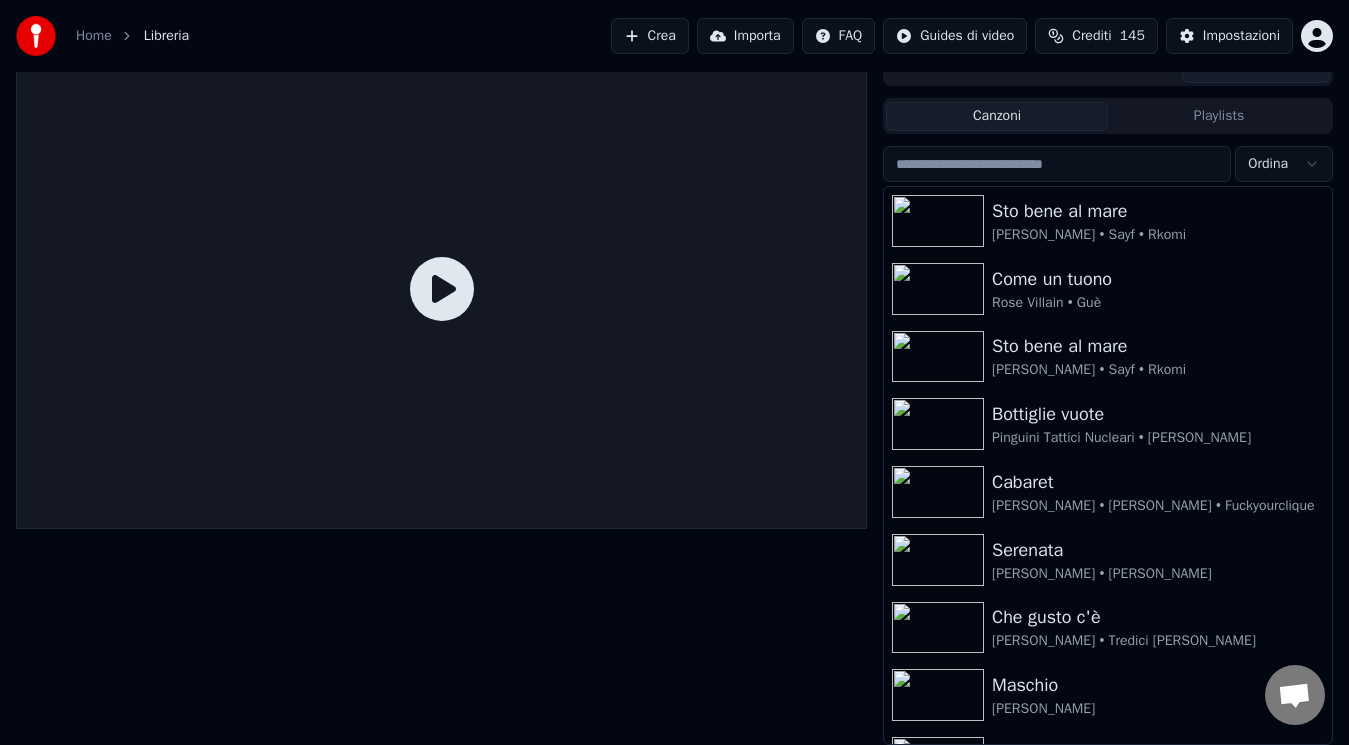scroll, scrollTop: 53, scrollLeft: 0, axis: vertical 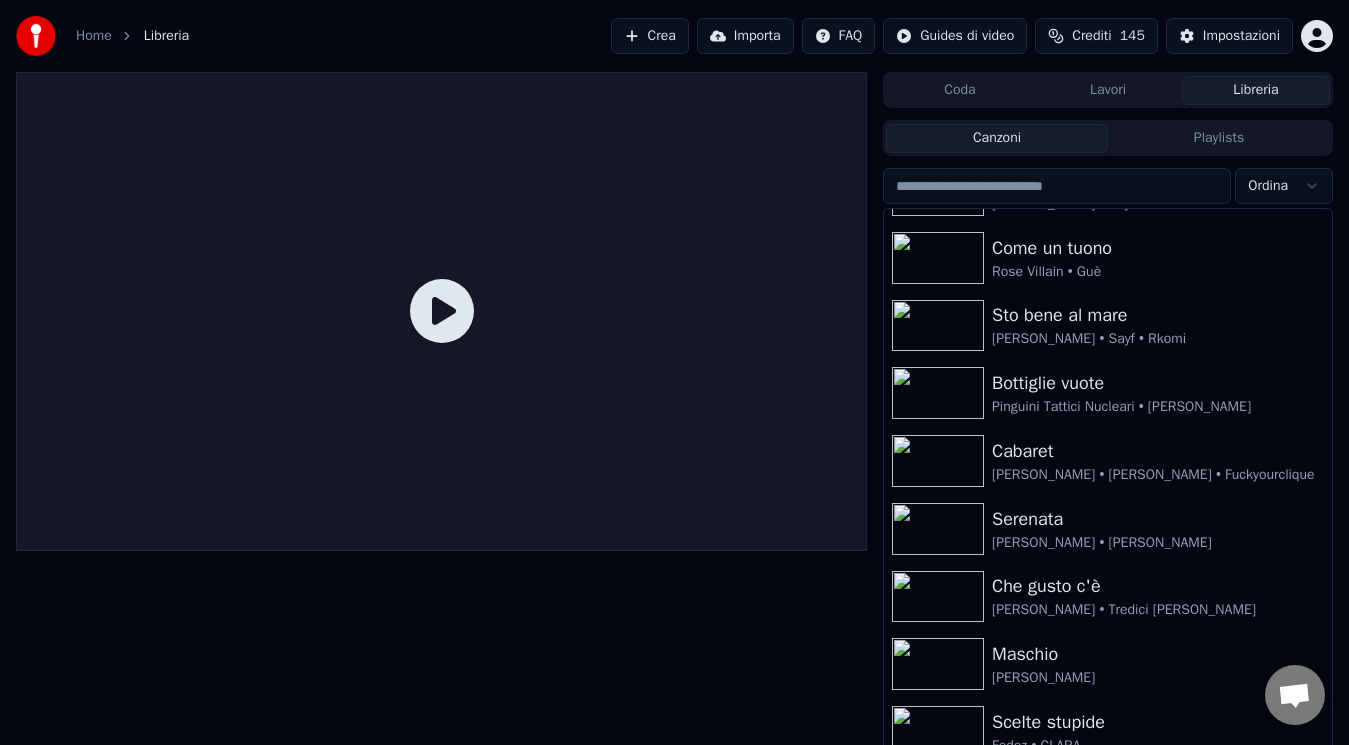 click on "Crea" at bounding box center (650, 36) 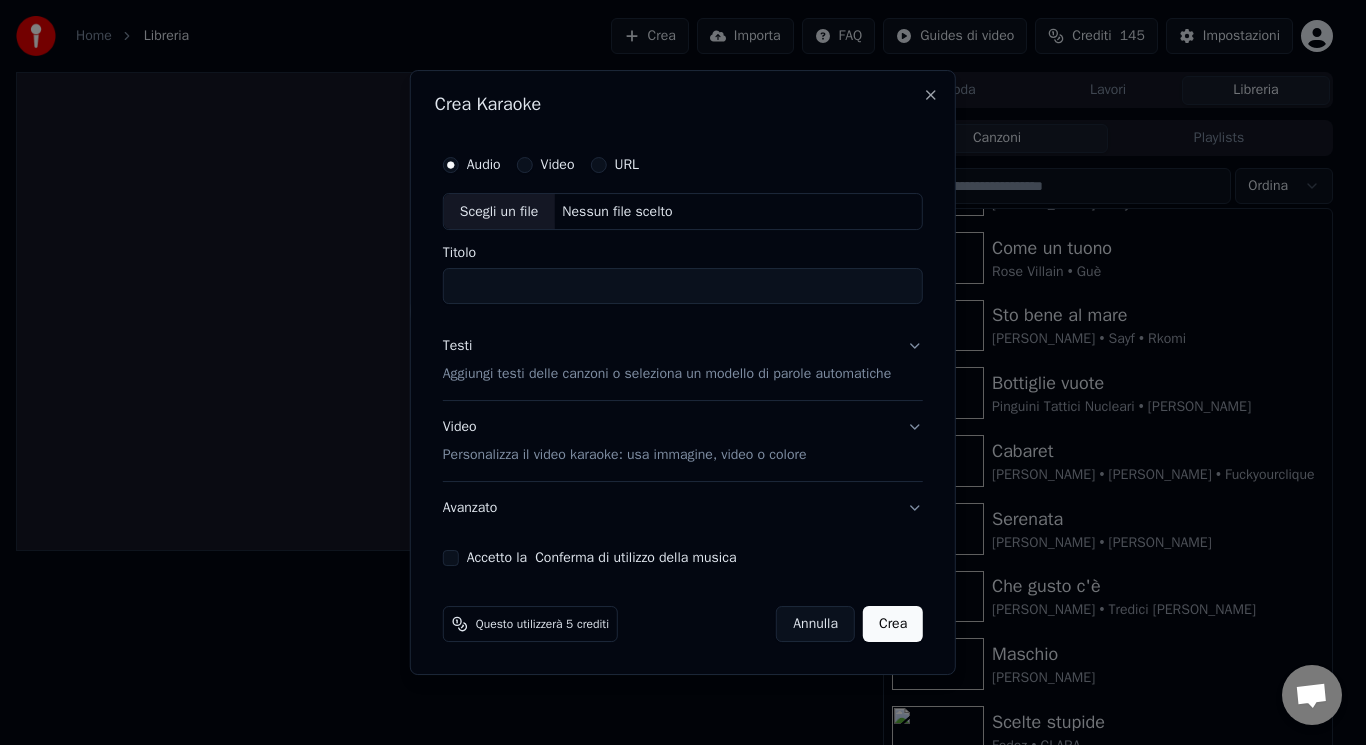 click on "Scegli un file" at bounding box center (499, 212) 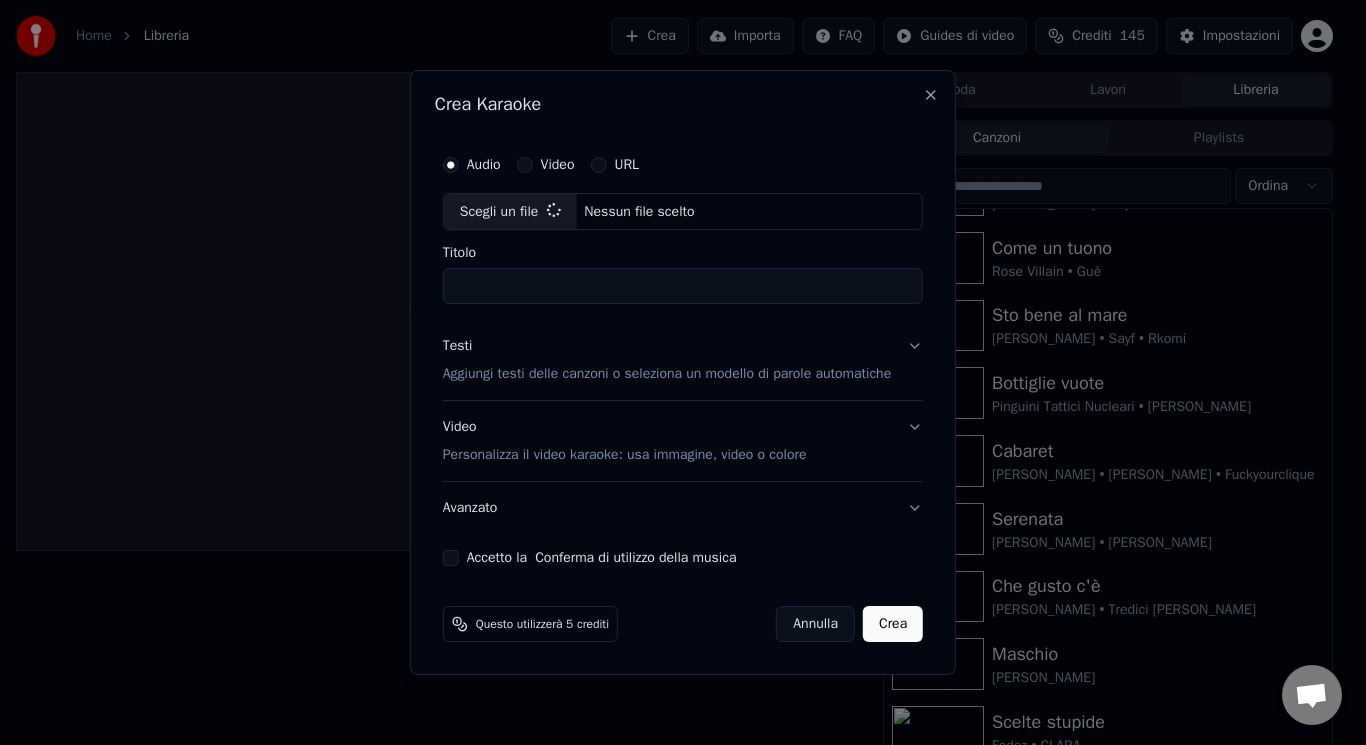 type on "**********" 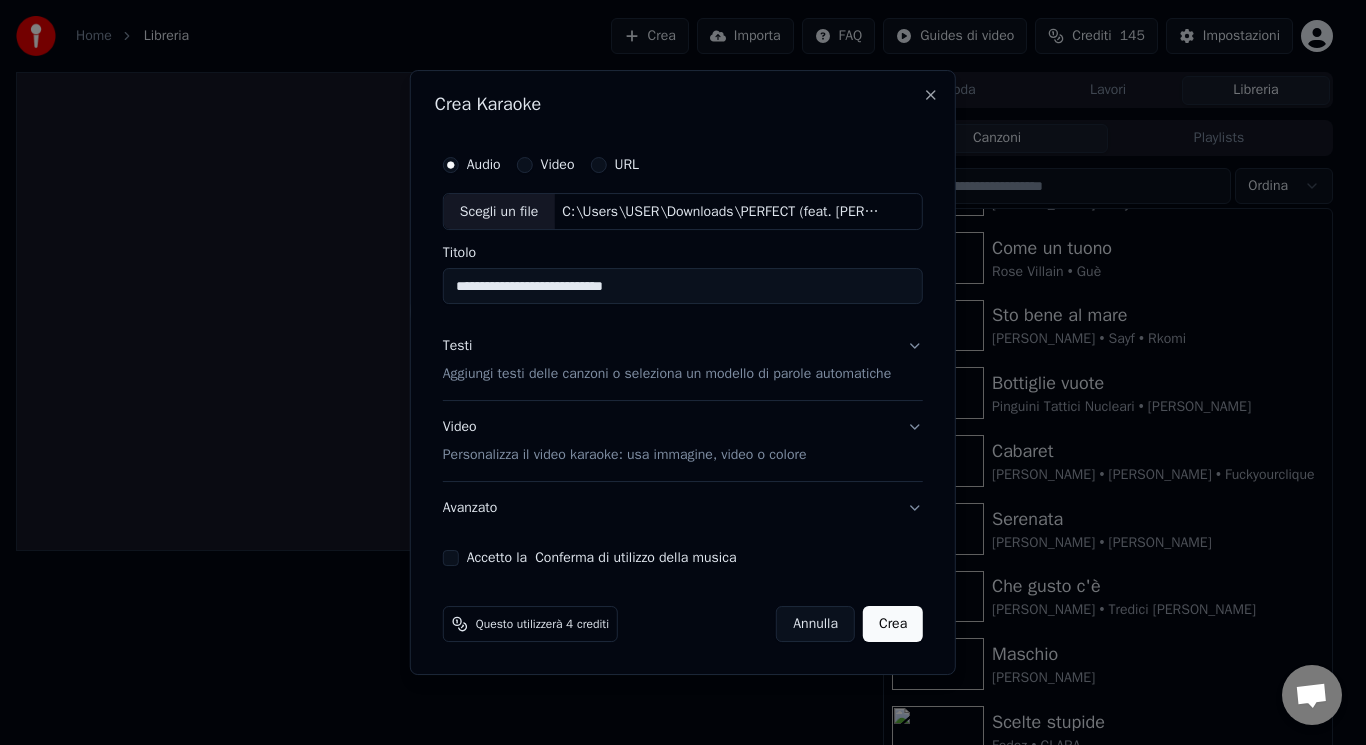 drag, startPoint x: 648, startPoint y: 284, endPoint x: 448, endPoint y: 295, distance: 200.30228 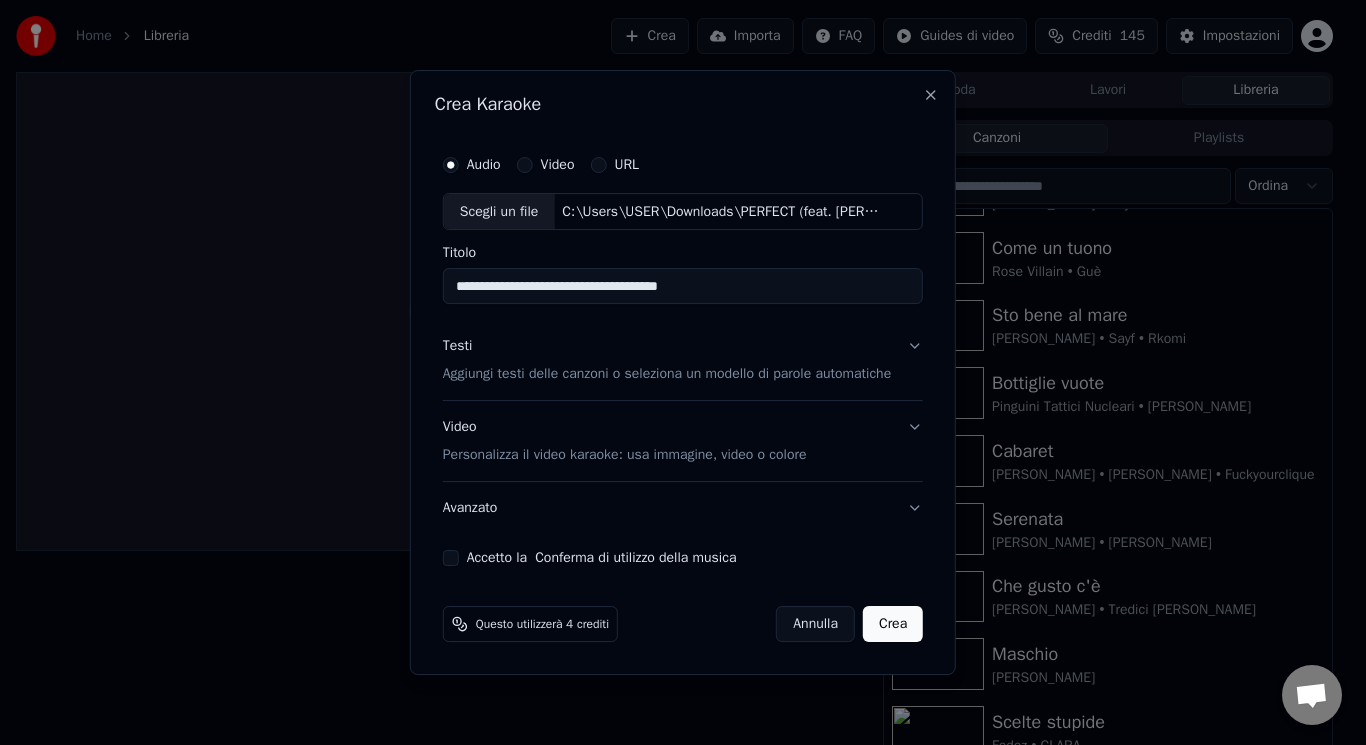 type on "**********" 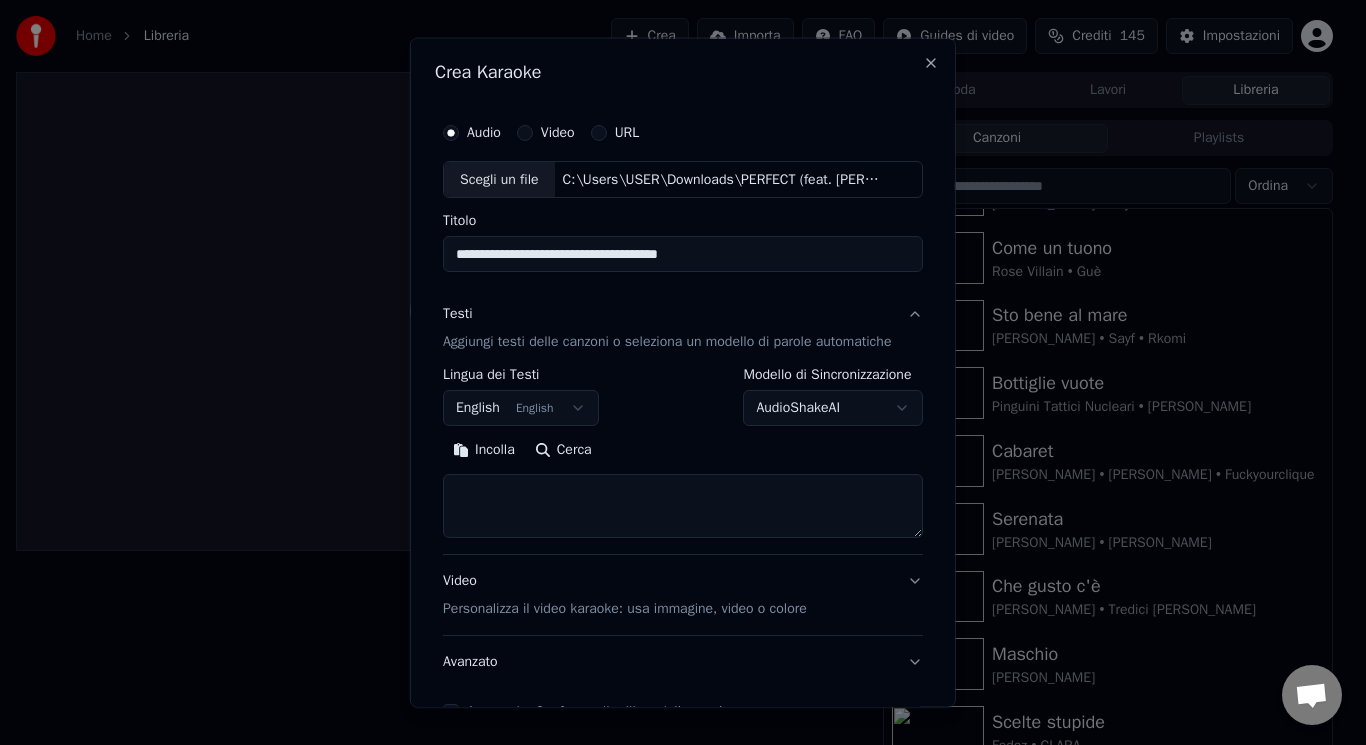click at bounding box center (683, 506) 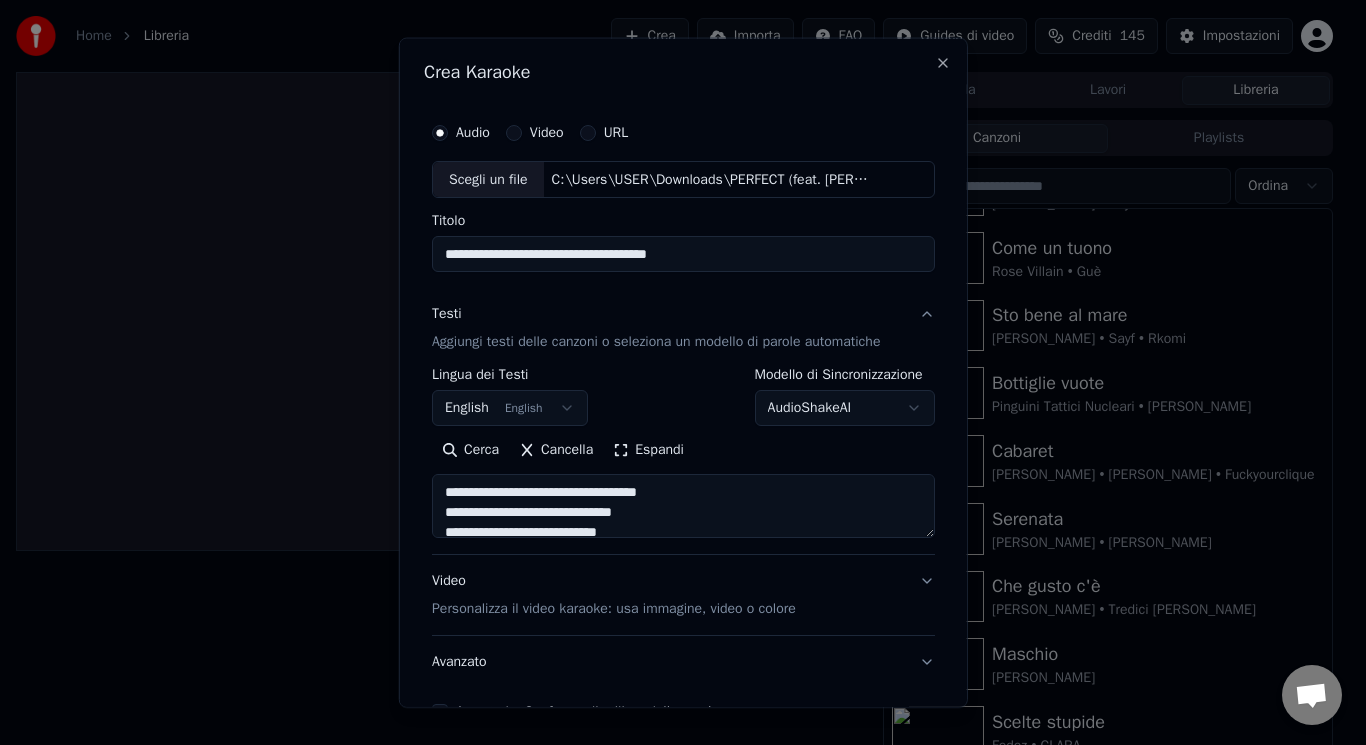 click on "English English" at bounding box center [510, 408] 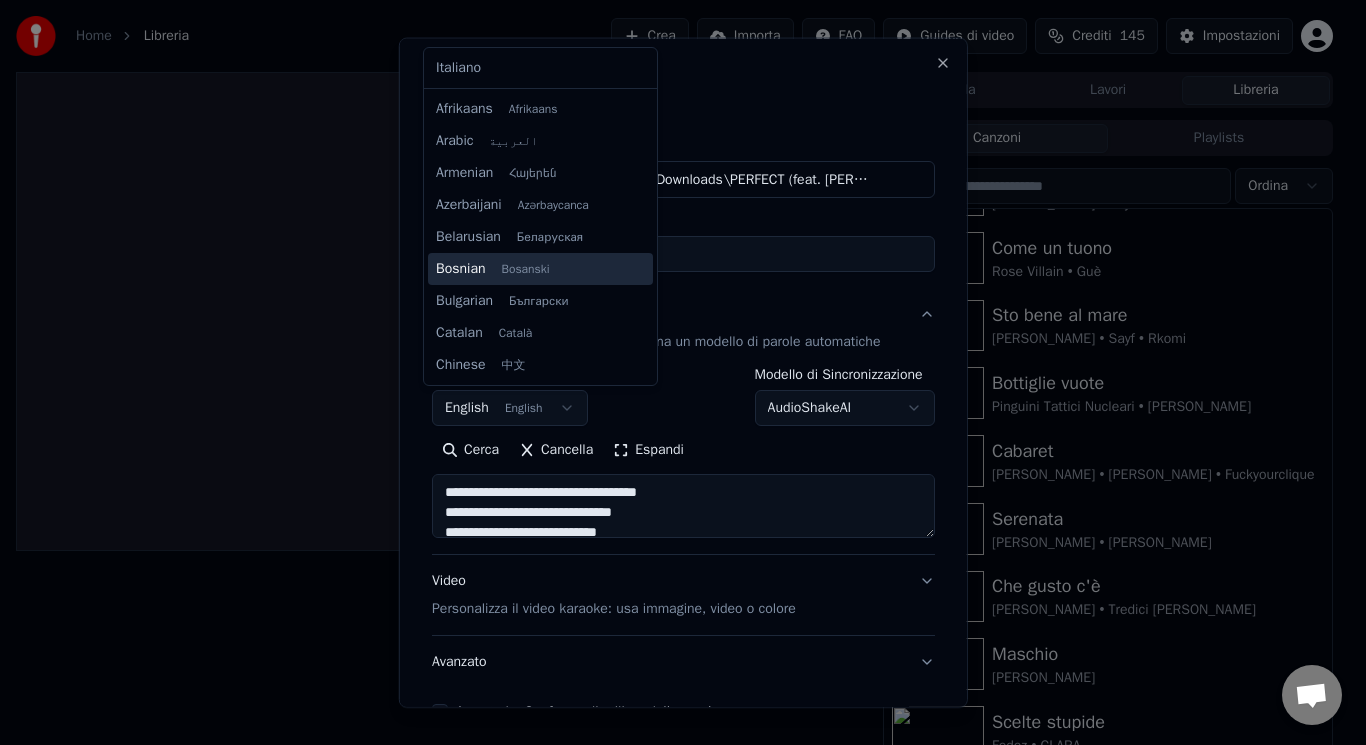 scroll, scrollTop: 160, scrollLeft: 0, axis: vertical 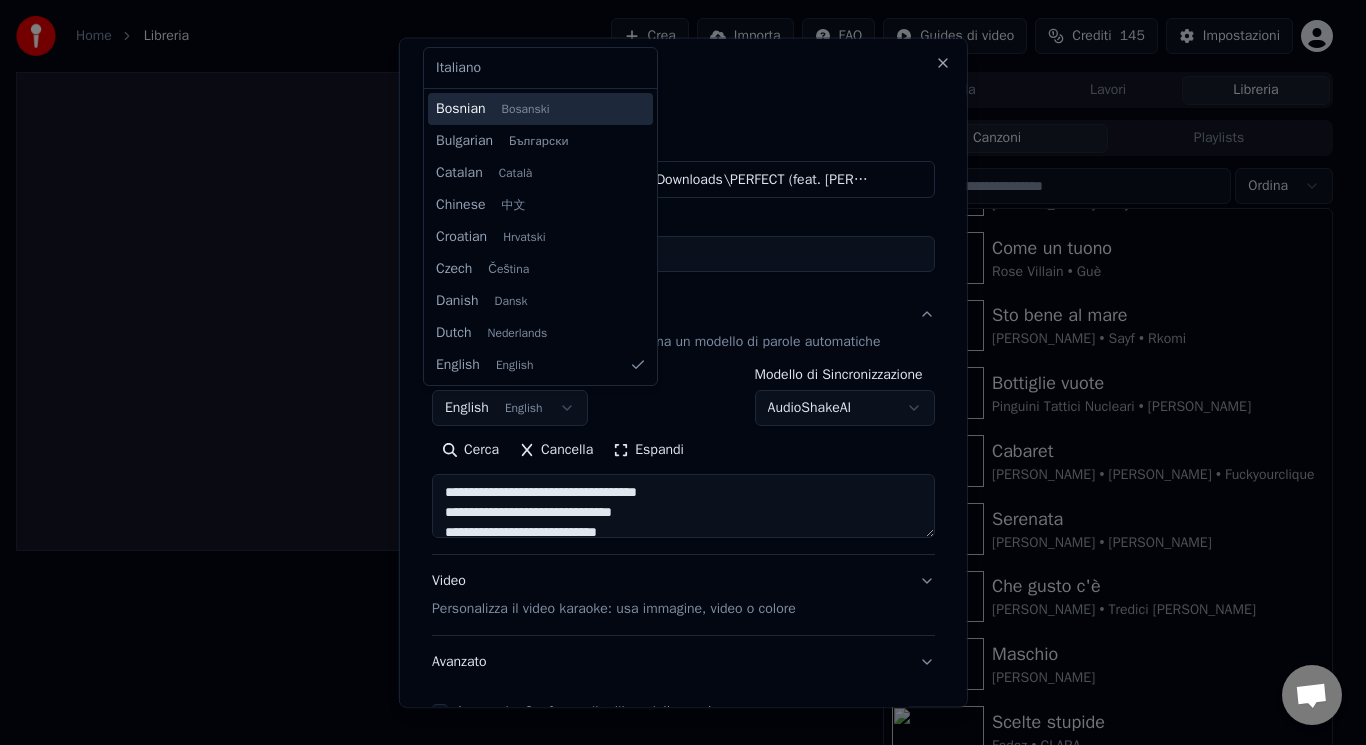 type on "**********" 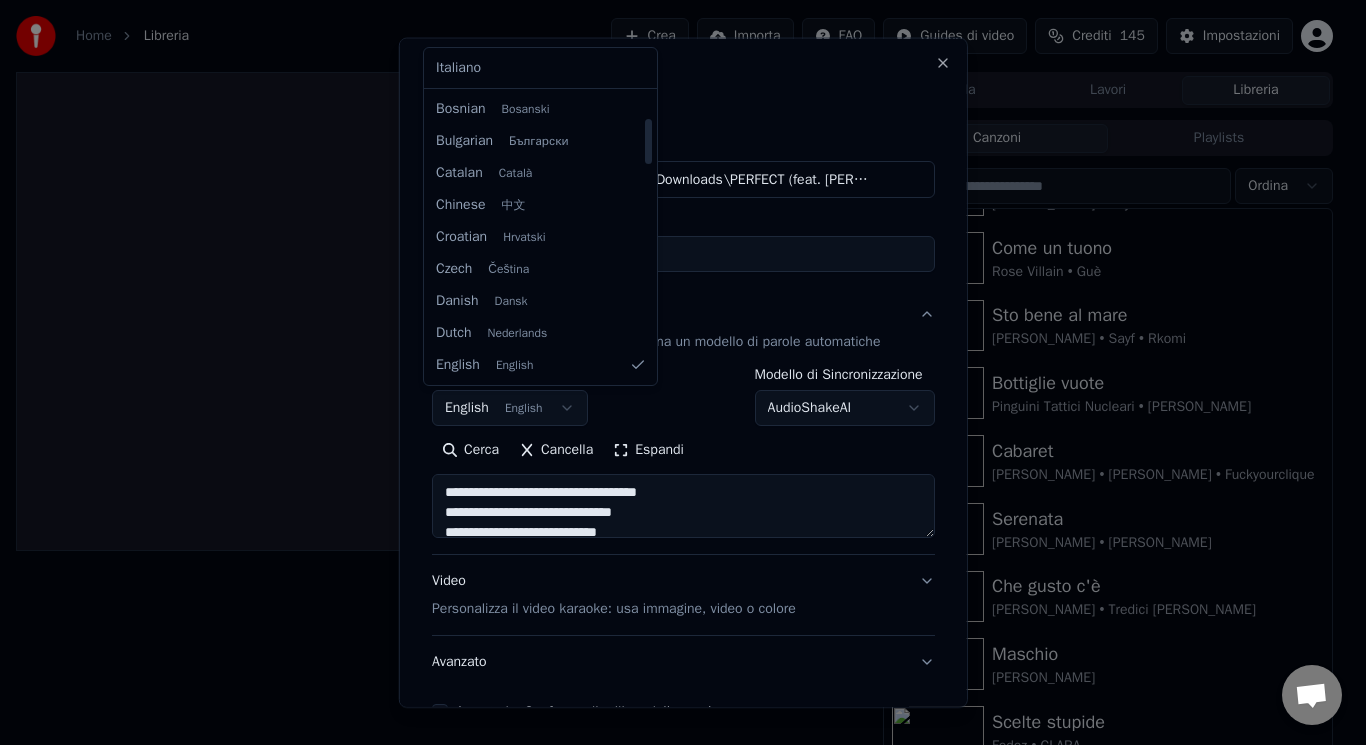 select on "**" 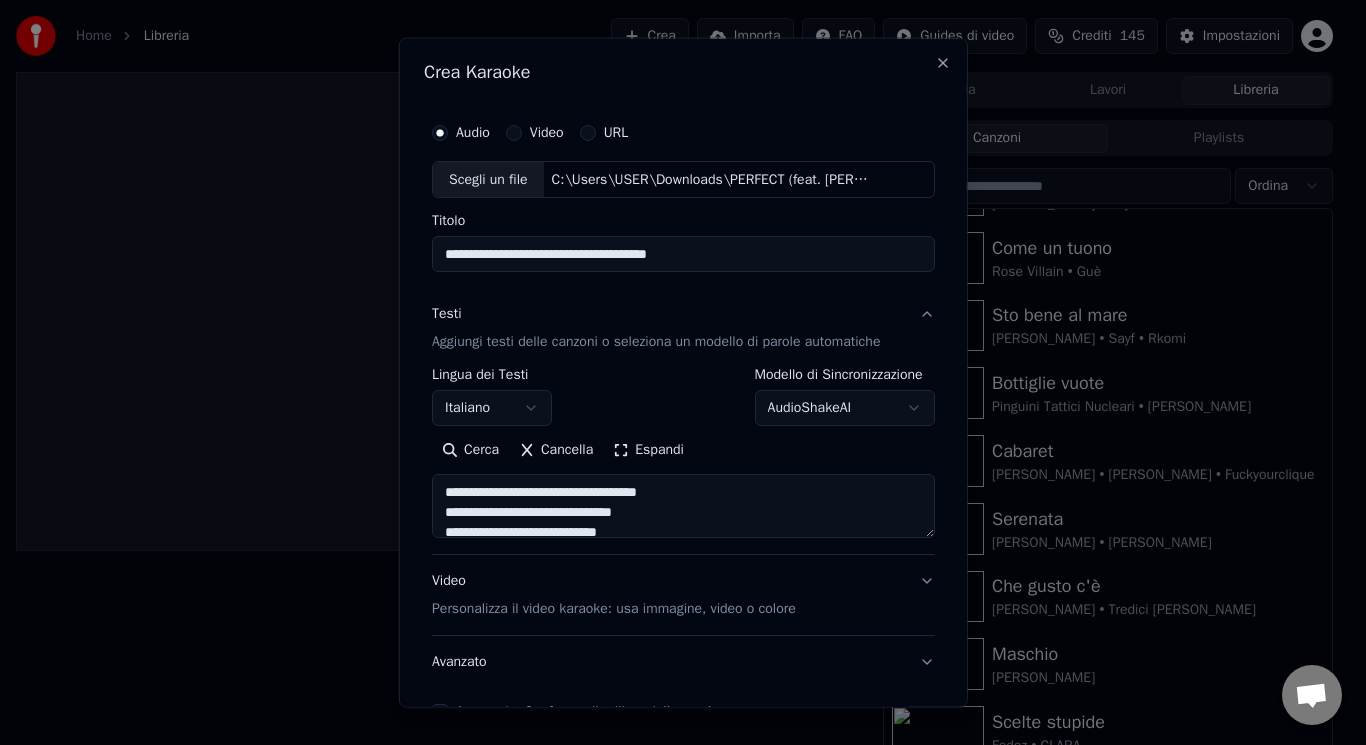 drag, startPoint x: 692, startPoint y: 484, endPoint x: 413, endPoint y: 470, distance: 279.35104 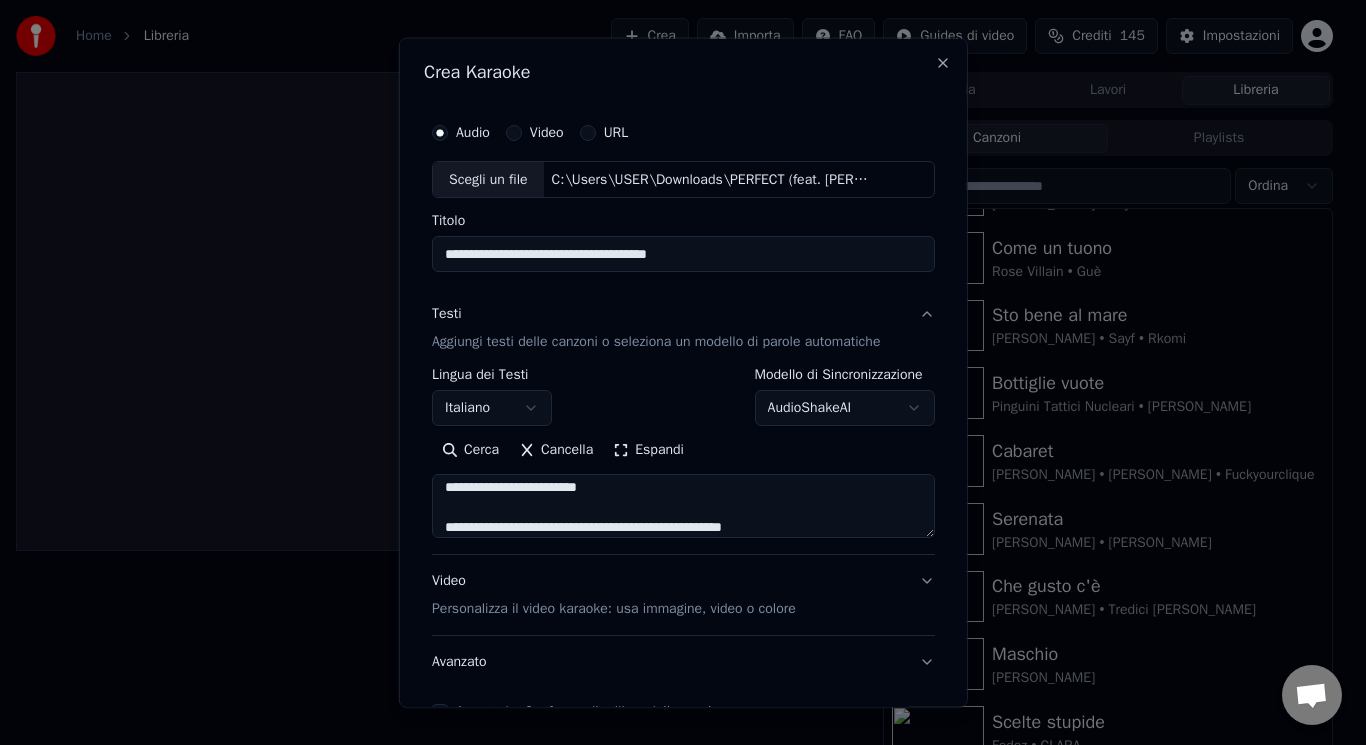 scroll, scrollTop: 248, scrollLeft: 0, axis: vertical 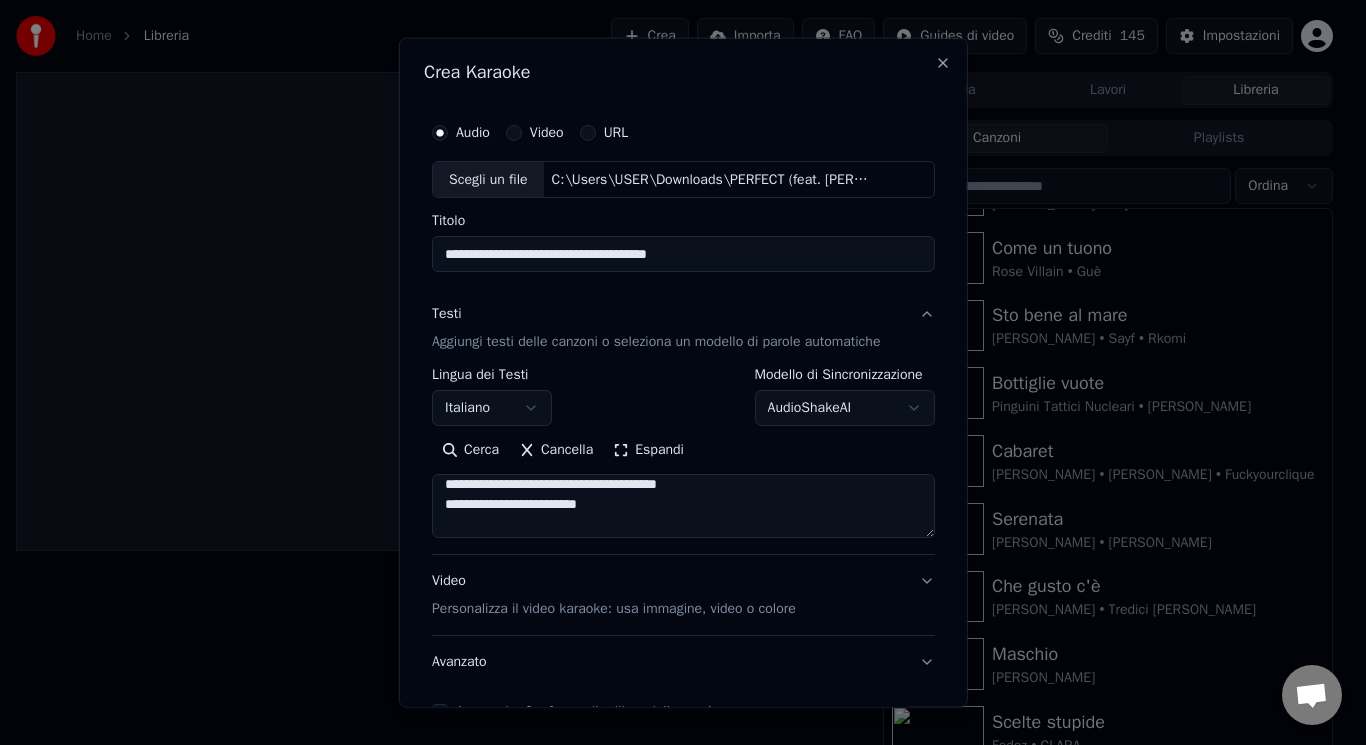 click on "Espandi" at bounding box center [648, 450] 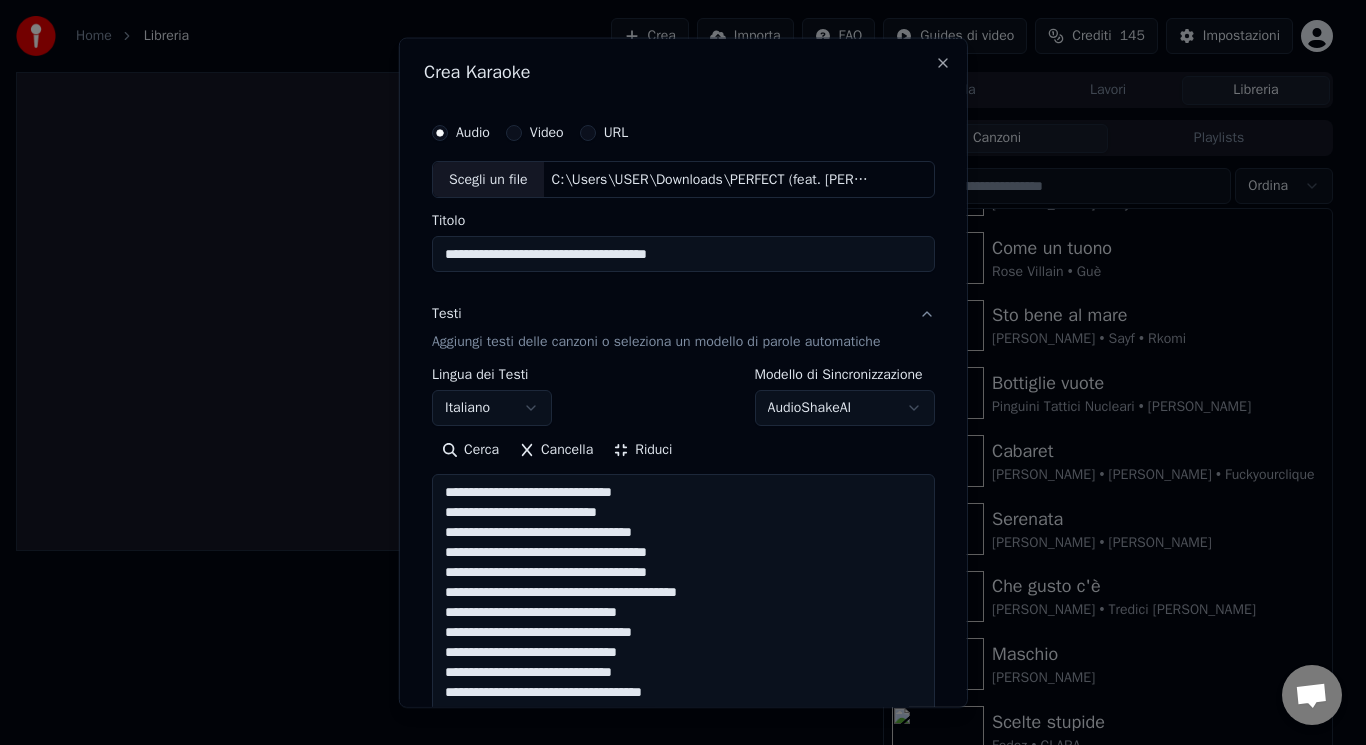 drag, startPoint x: 713, startPoint y: 591, endPoint x: 628, endPoint y: 597, distance: 85.2115 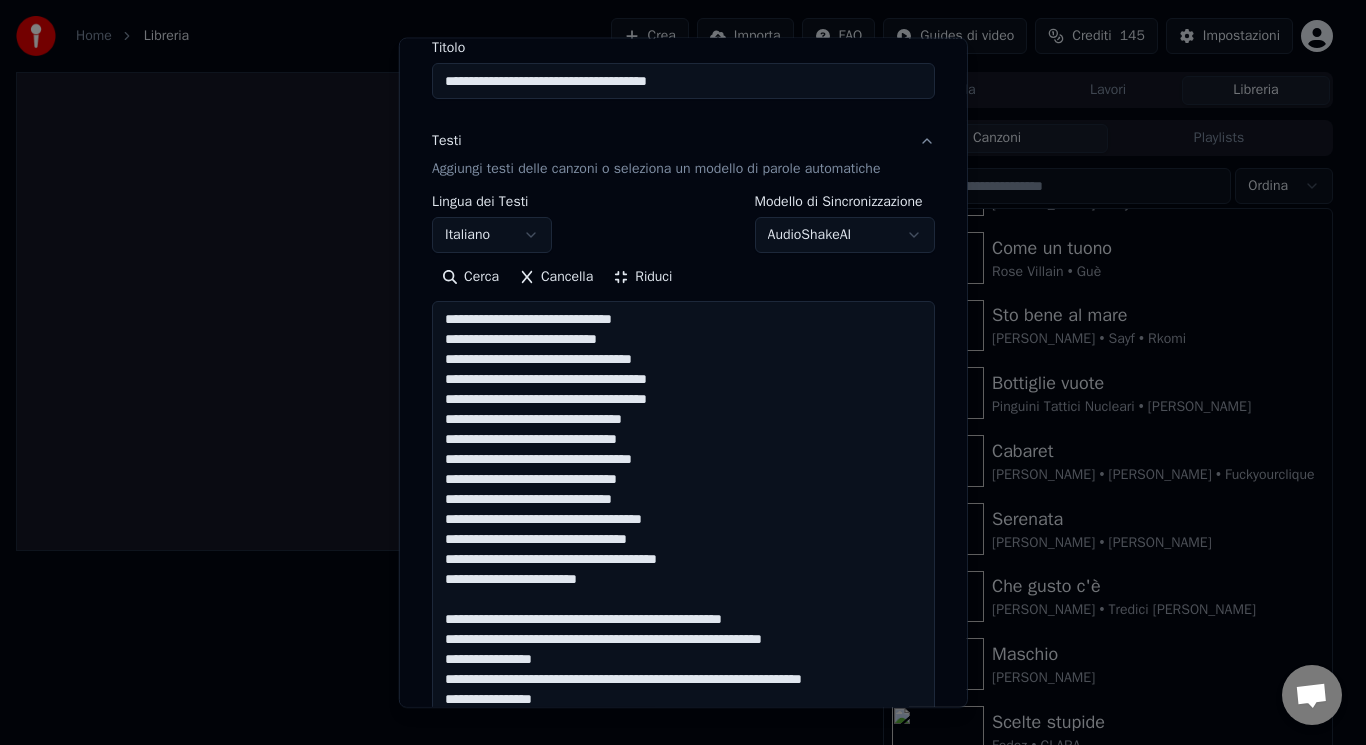 scroll, scrollTop: 293, scrollLeft: 0, axis: vertical 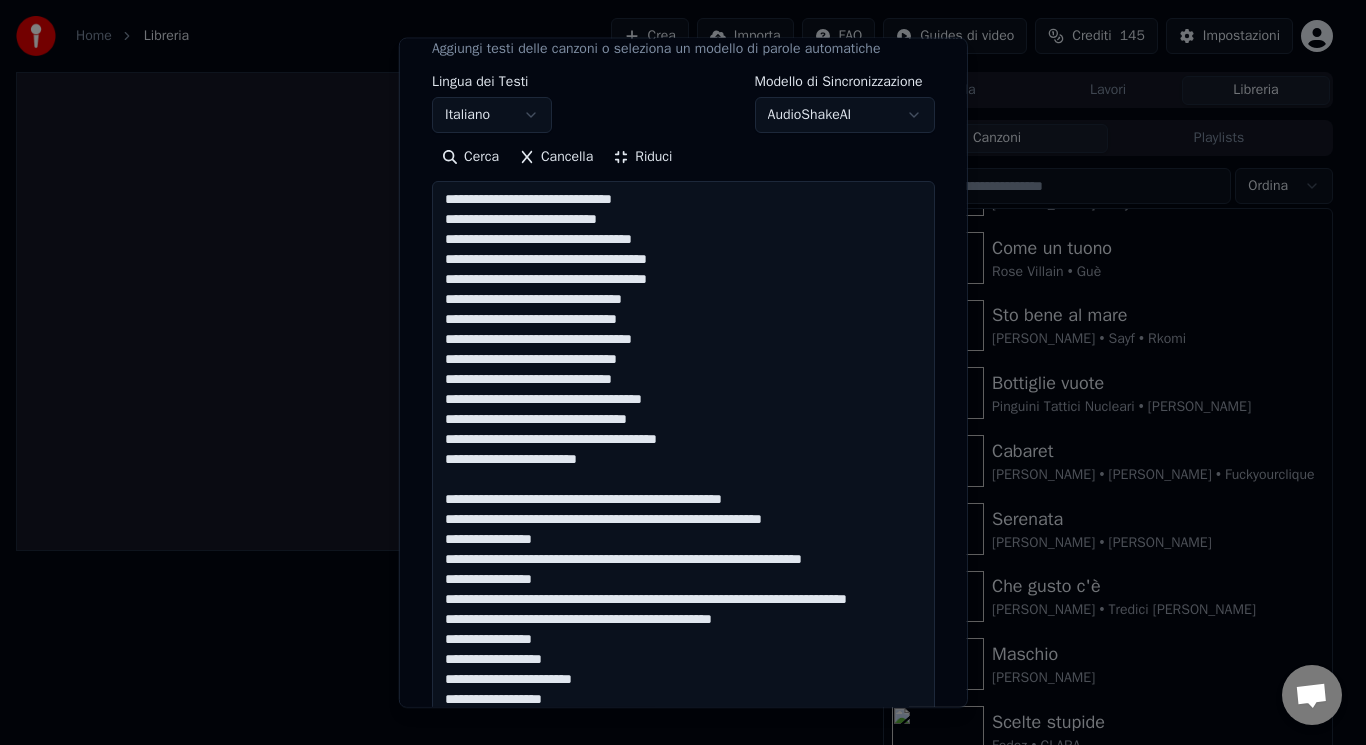 drag, startPoint x: 777, startPoint y: 494, endPoint x: 444, endPoint y: 483, distance: 333.18164 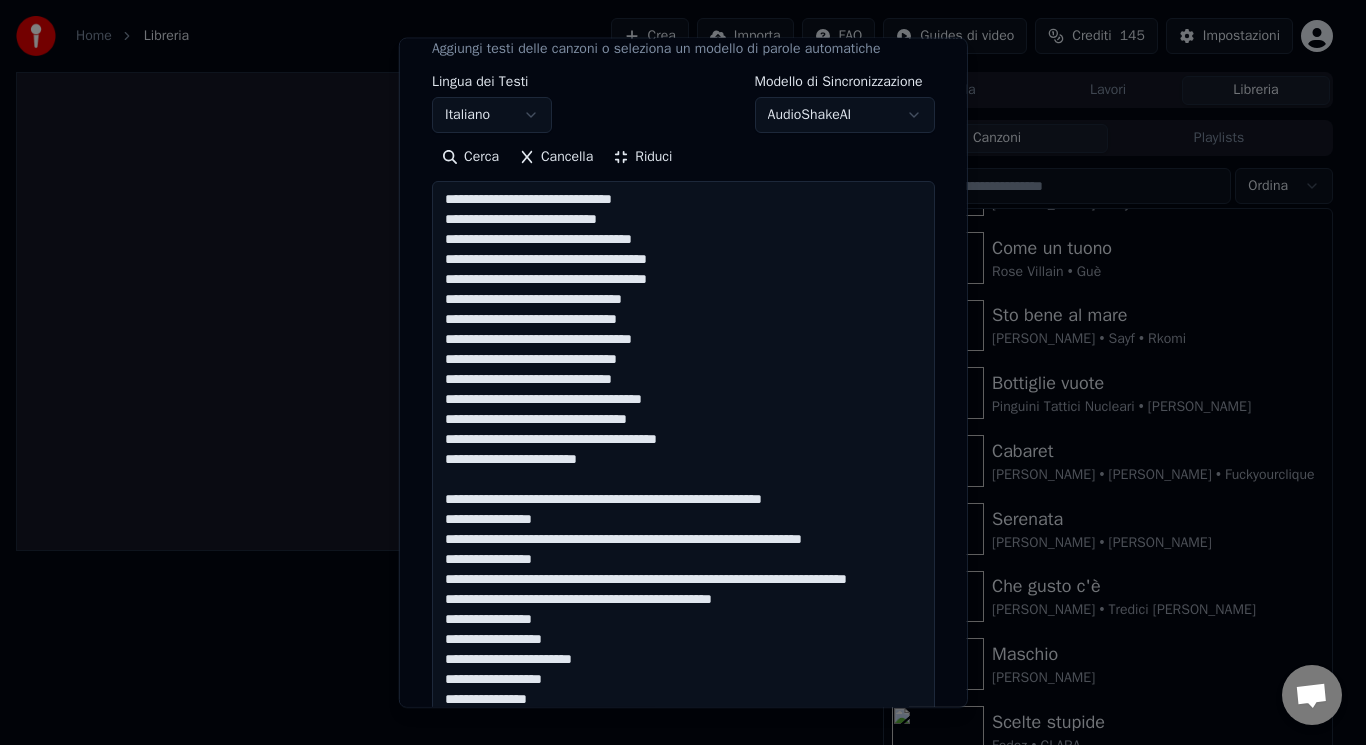 scroll, scrollTop: 0, scrollLeft: 0, axis: both 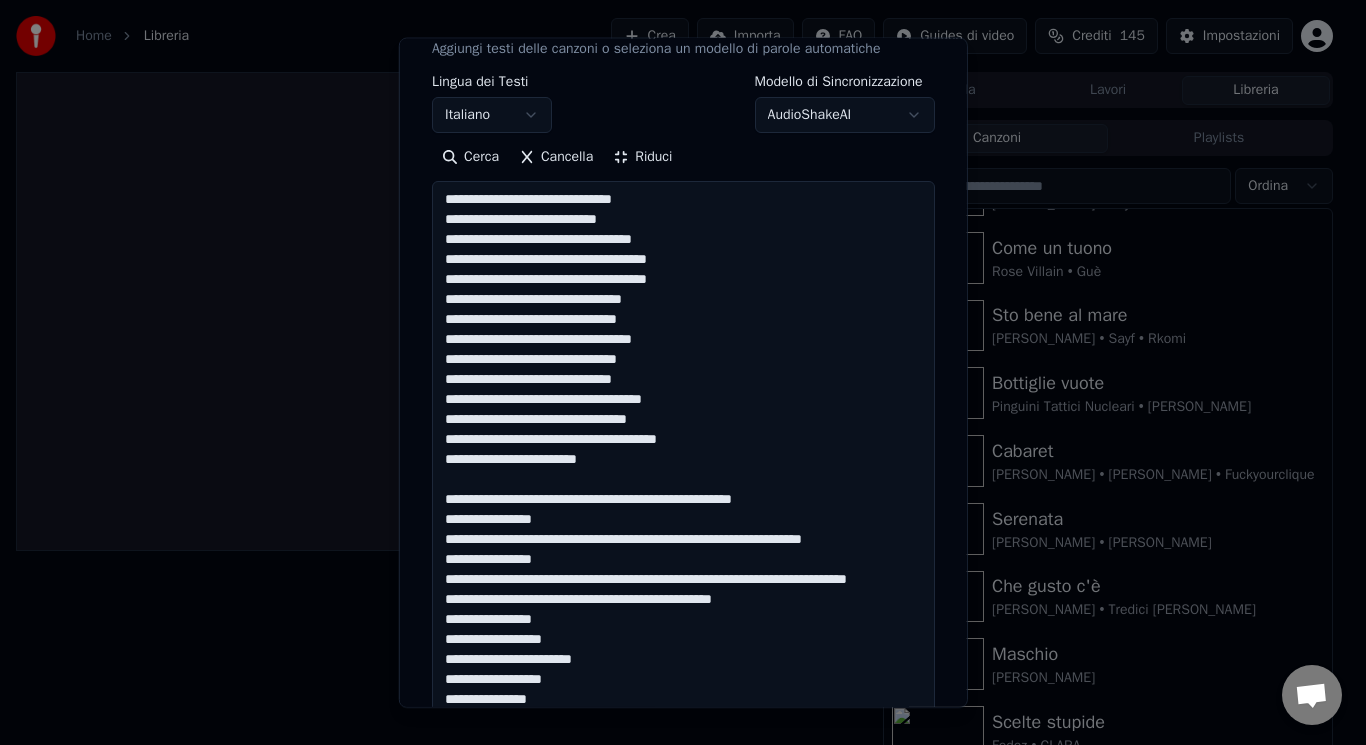 drag, startPoint x: 560, startPoint y: 556, endPoint x: 478, endPoint y: 558, distance: 82.02438 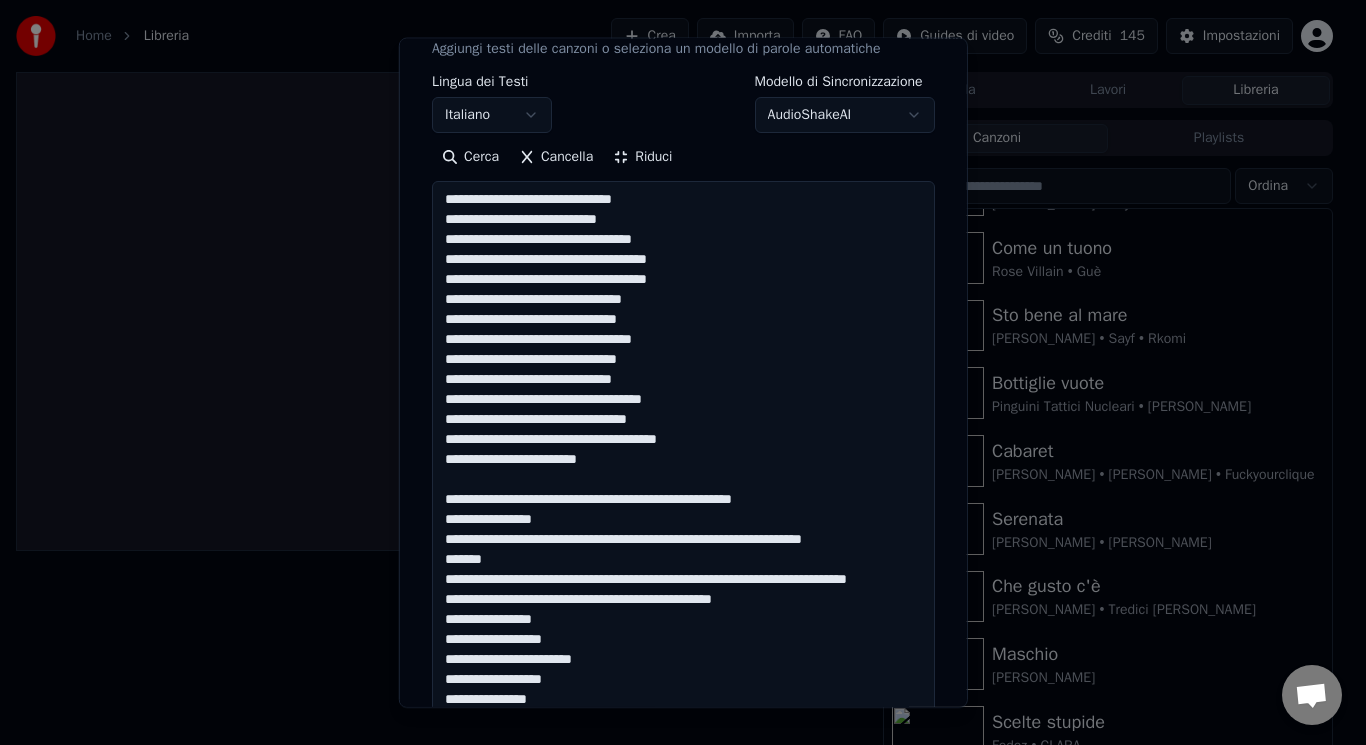 drag, startPoint x: 558, startPoint y: 517, endPoint x: 481, endPoint y: 522, distance: 77.16217 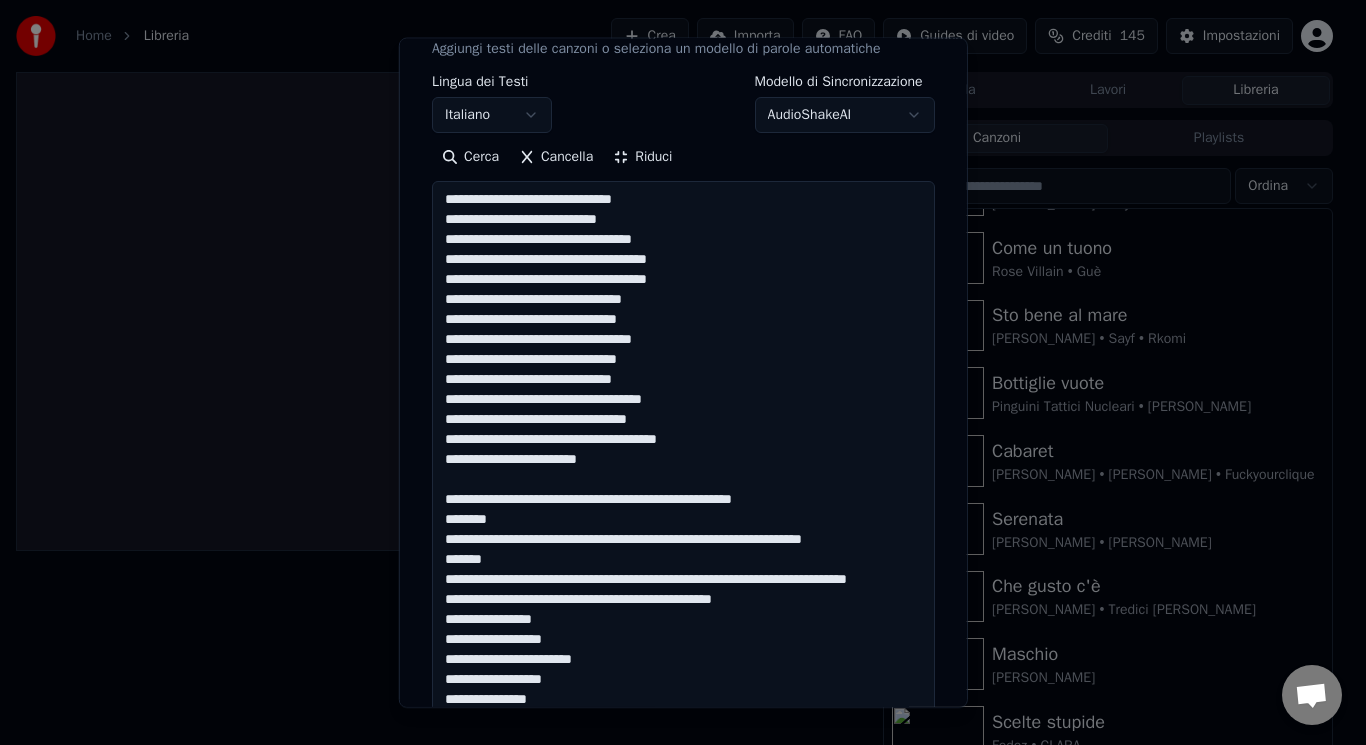 drag, startPoint x: 485, startPoint y: 603, endPoint x: 868, endPoint y: 578, distance: 383.81506 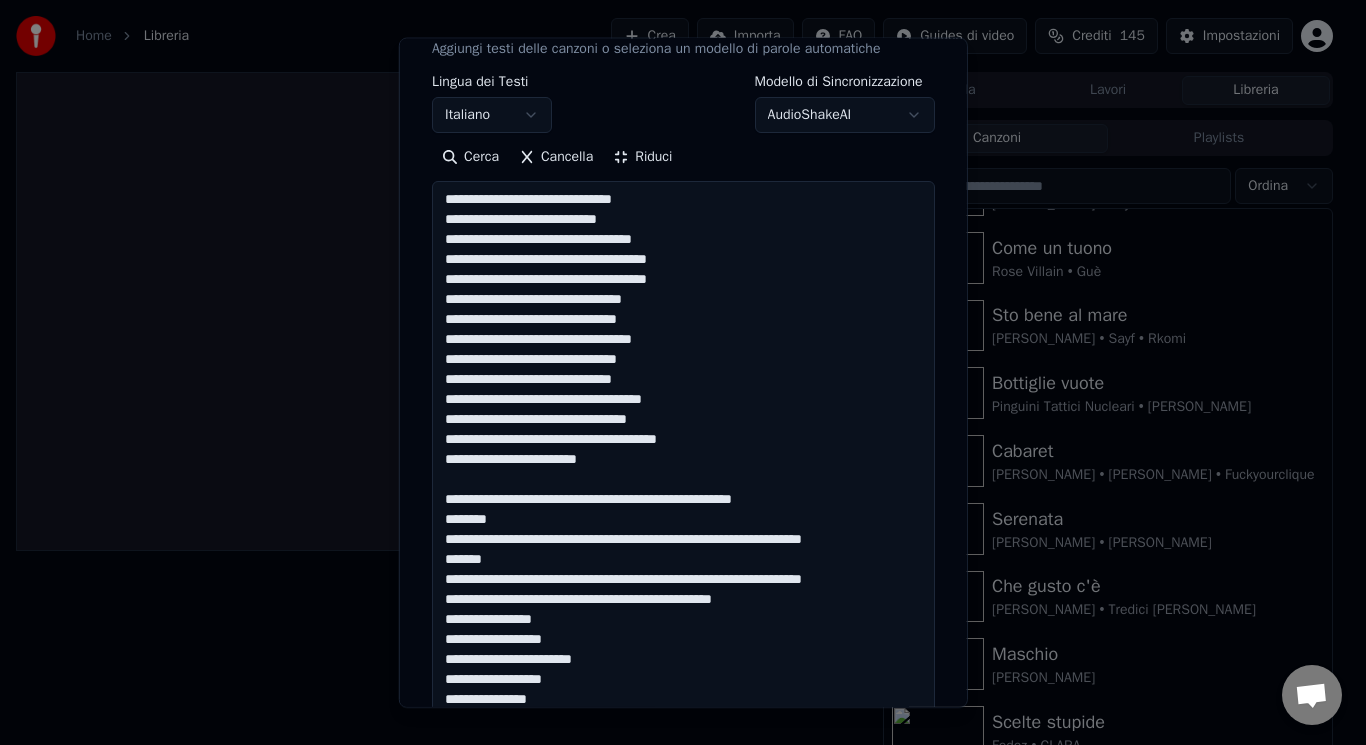 drag, startPoint x: 901, startPoint y: 532, endPoint x: 838, endPoint y: 537, distance: 63.1981 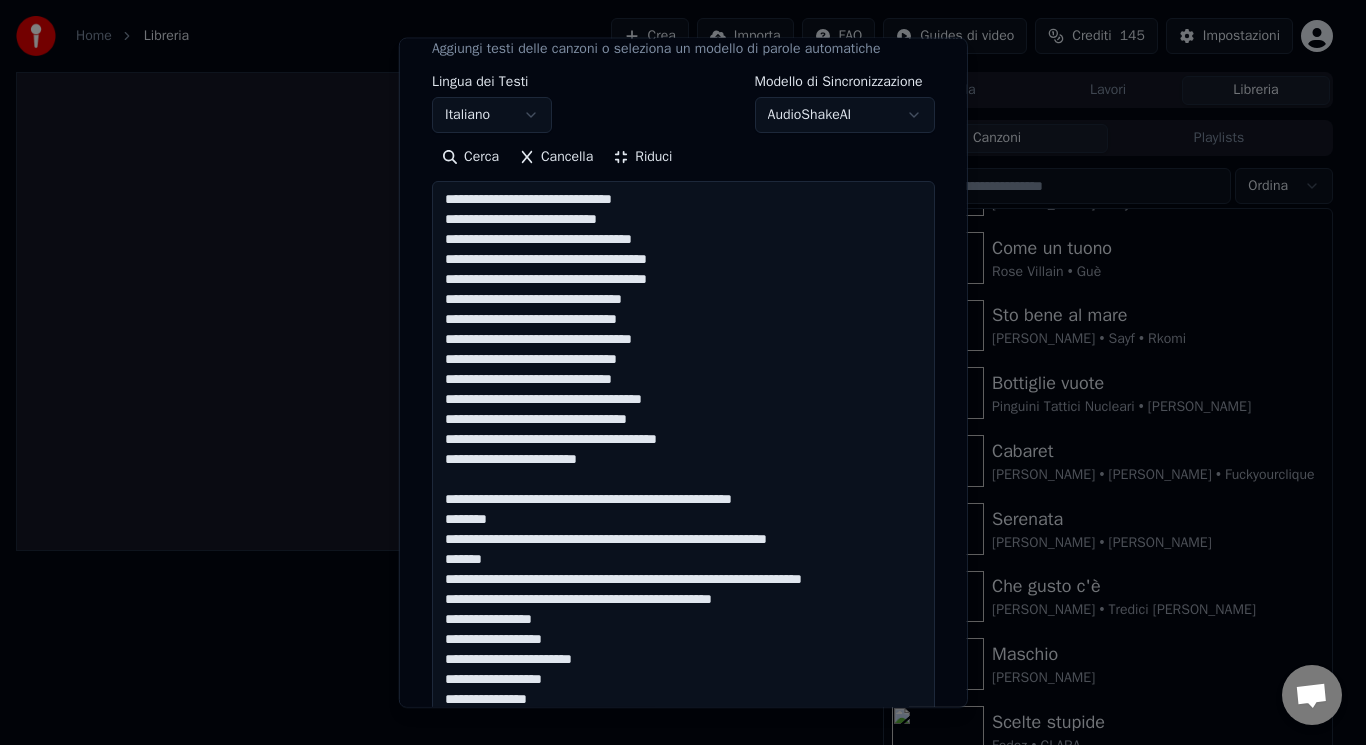 drag, startPoint x: 534, startPoint y: 617, endPoint x: 484, endPoint y: 619, distance: 50.039986 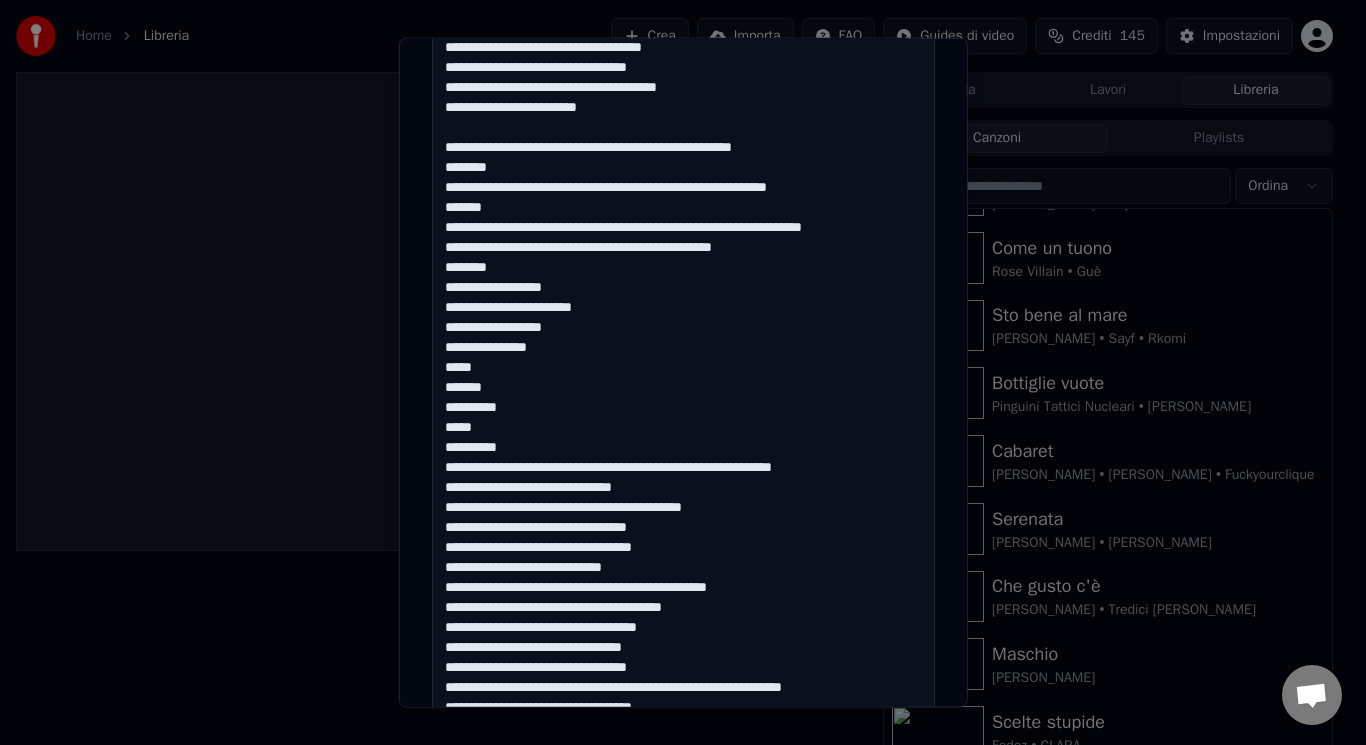 scroll, scrollTop: 658, scrollLeft: 0, axis: vertical 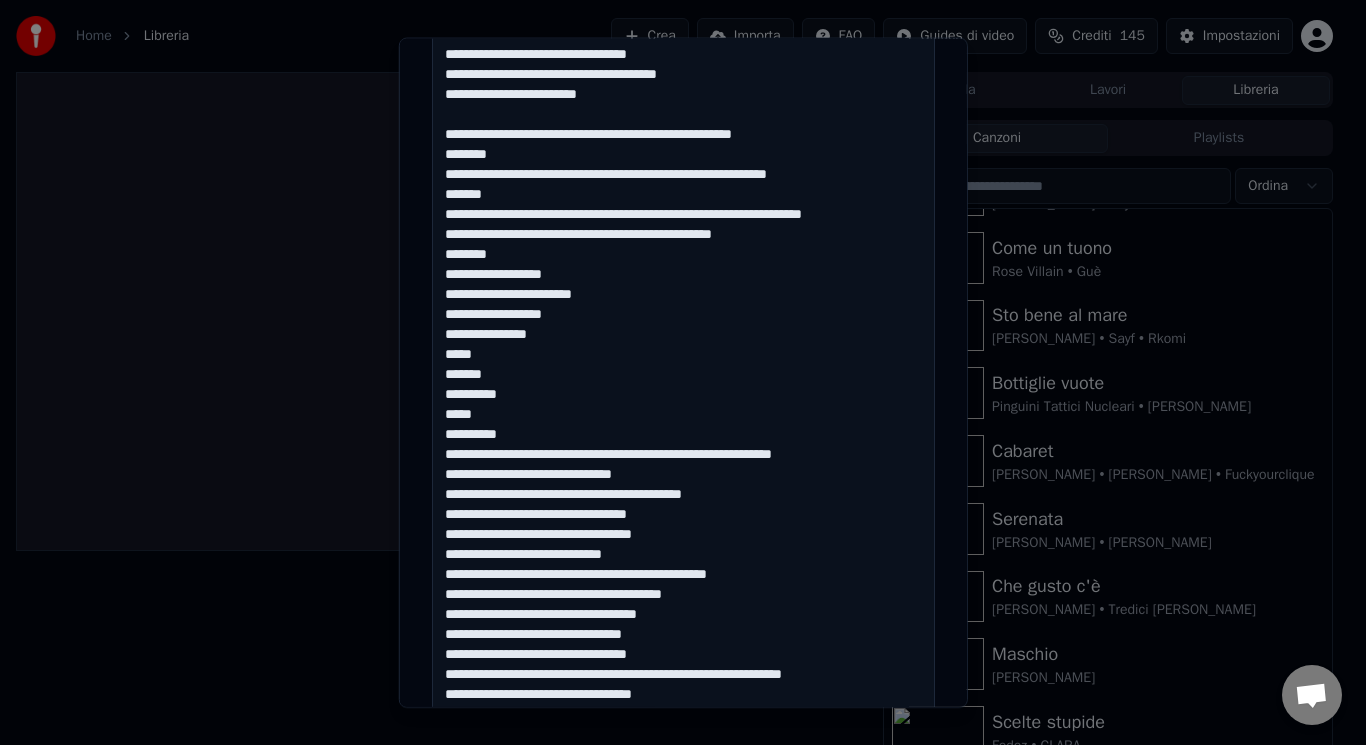 drag, startPoint x: 431, startPoint y: 642, endPoint x: 479, endPoint y: 403, distance: 243.77243 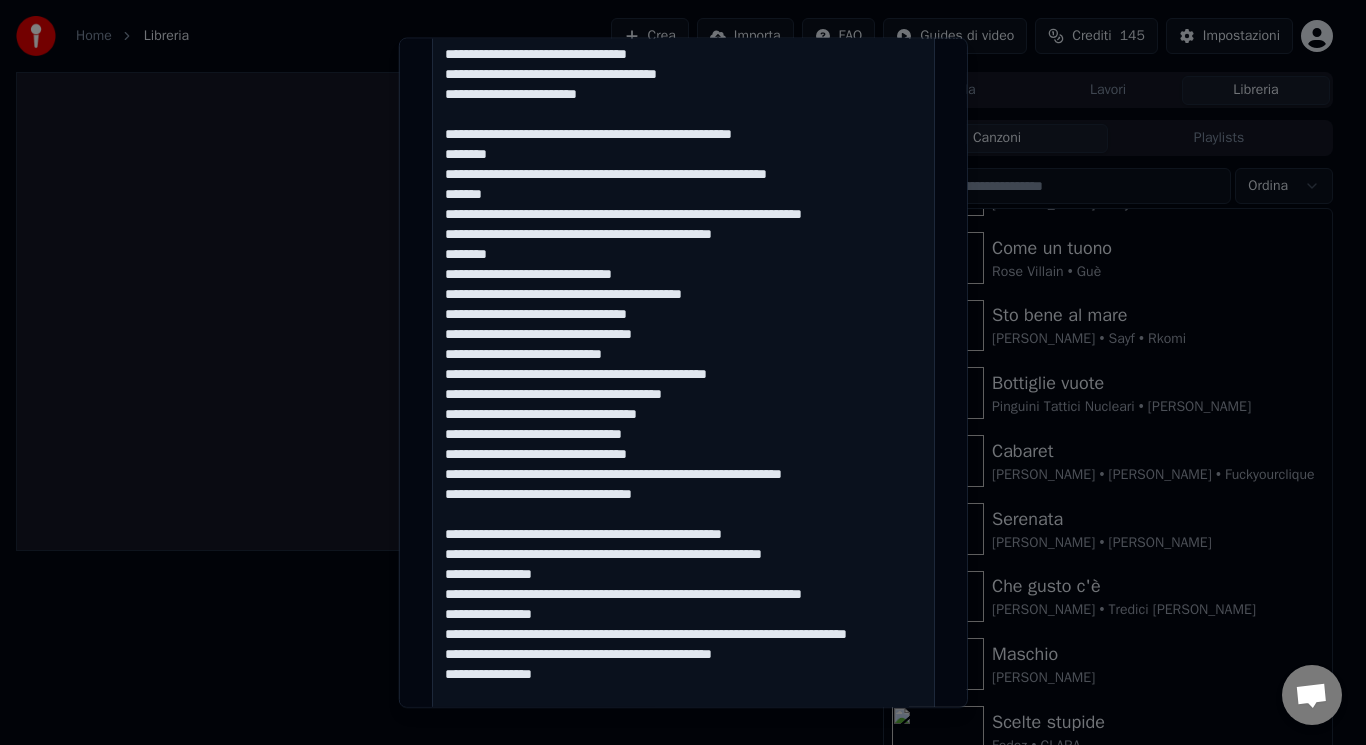 click at bounding box center (683, 533) 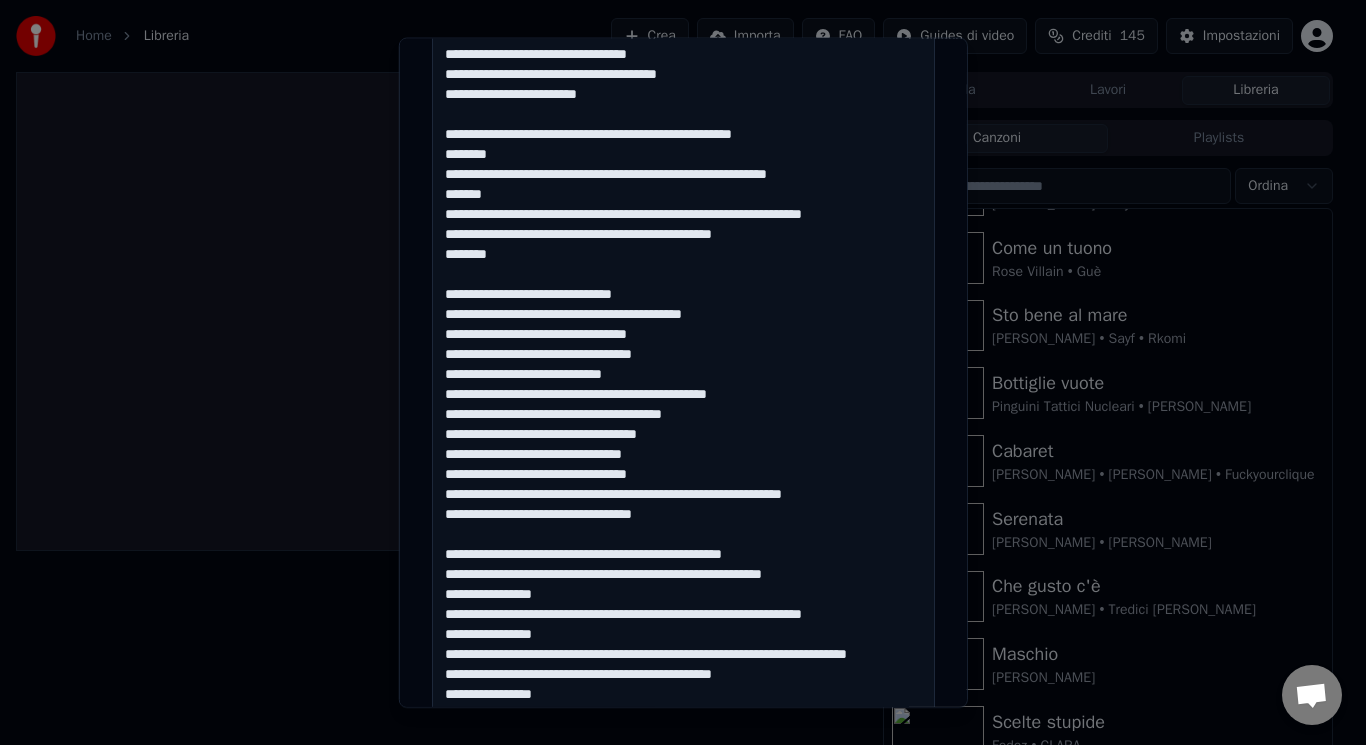 scroll, scrollTop: 884, scrollLeft: 0, axis: vertical 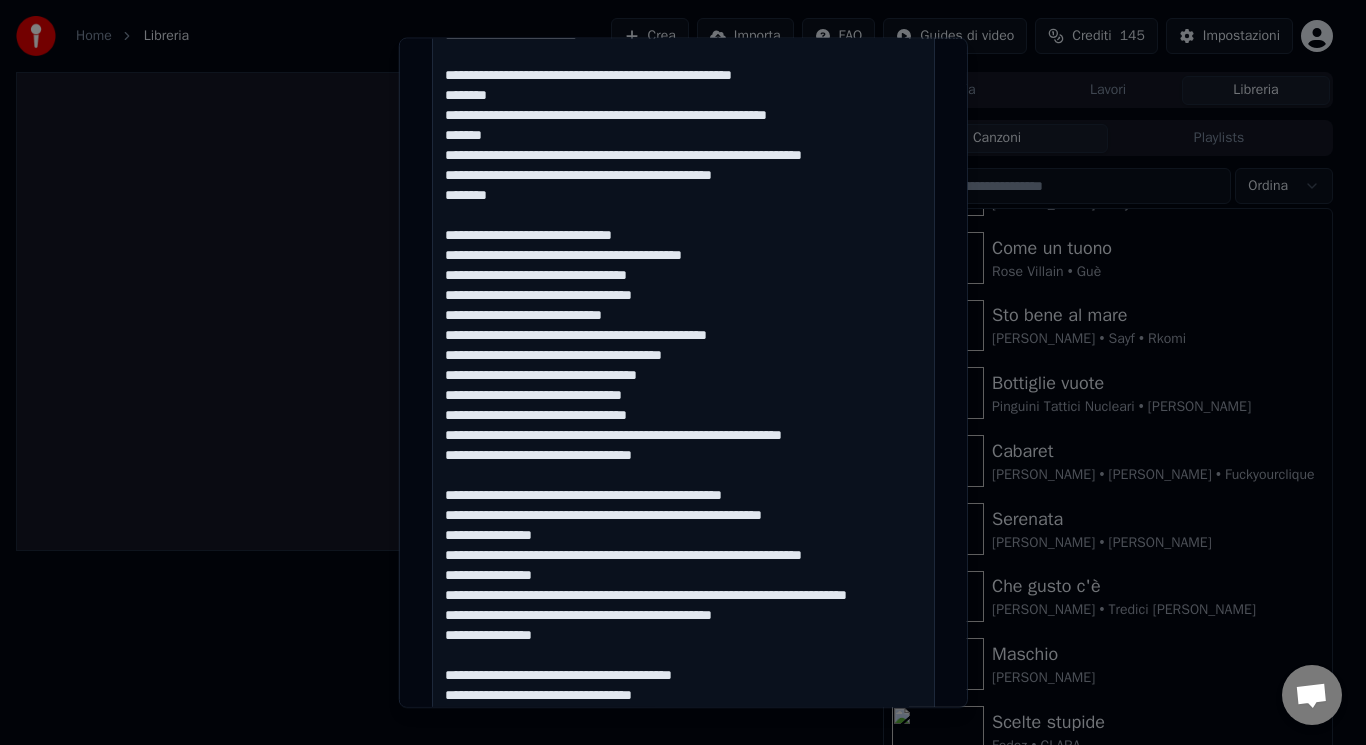 drag, startPoint x: 684, startPoint y: 356, endPoint x: 652, endPoint y: 354, distance: 32.06244 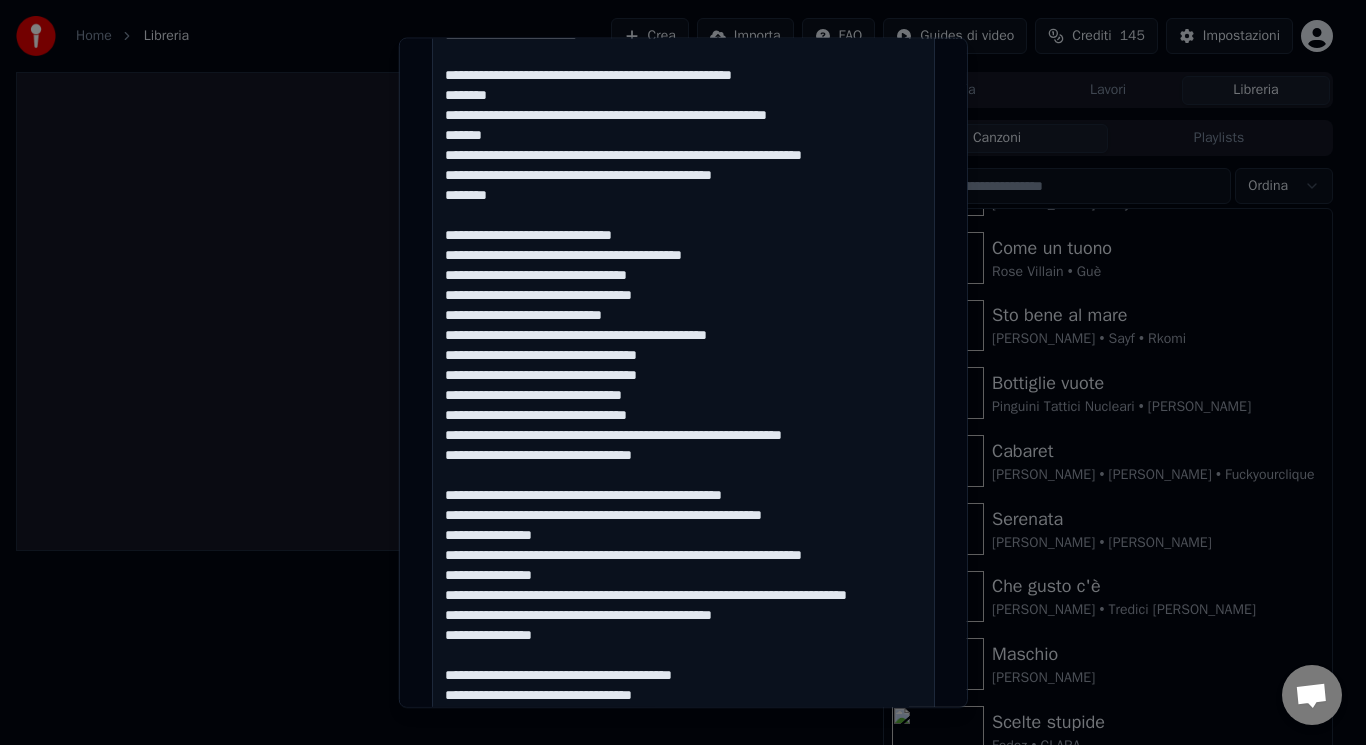 drag, startPoint x: 674, startPoint y: 369, endPoint x: 641, endPoint y: 377, distance: 33.955853 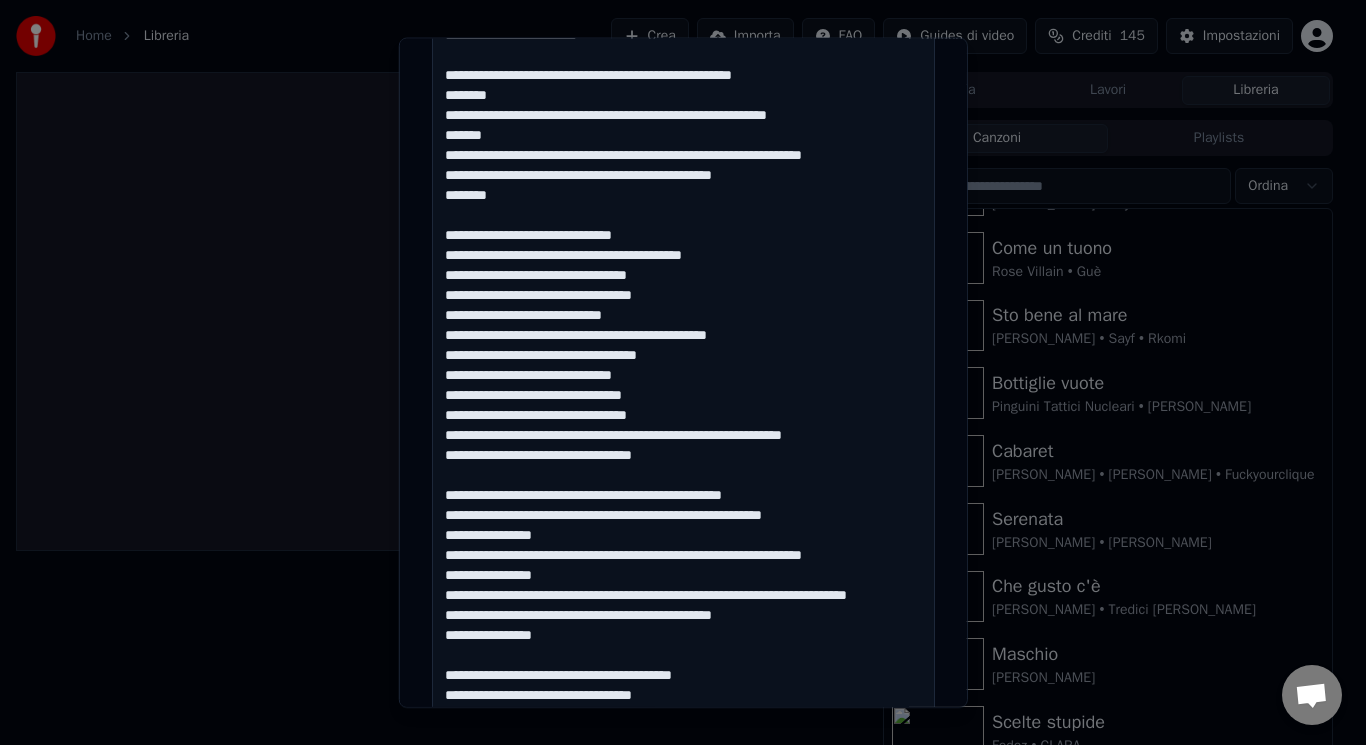 drag, startPoint x: 638, startPoint y: 392, endPoint x: 609, endPoint y: 395, distance: 29.15476 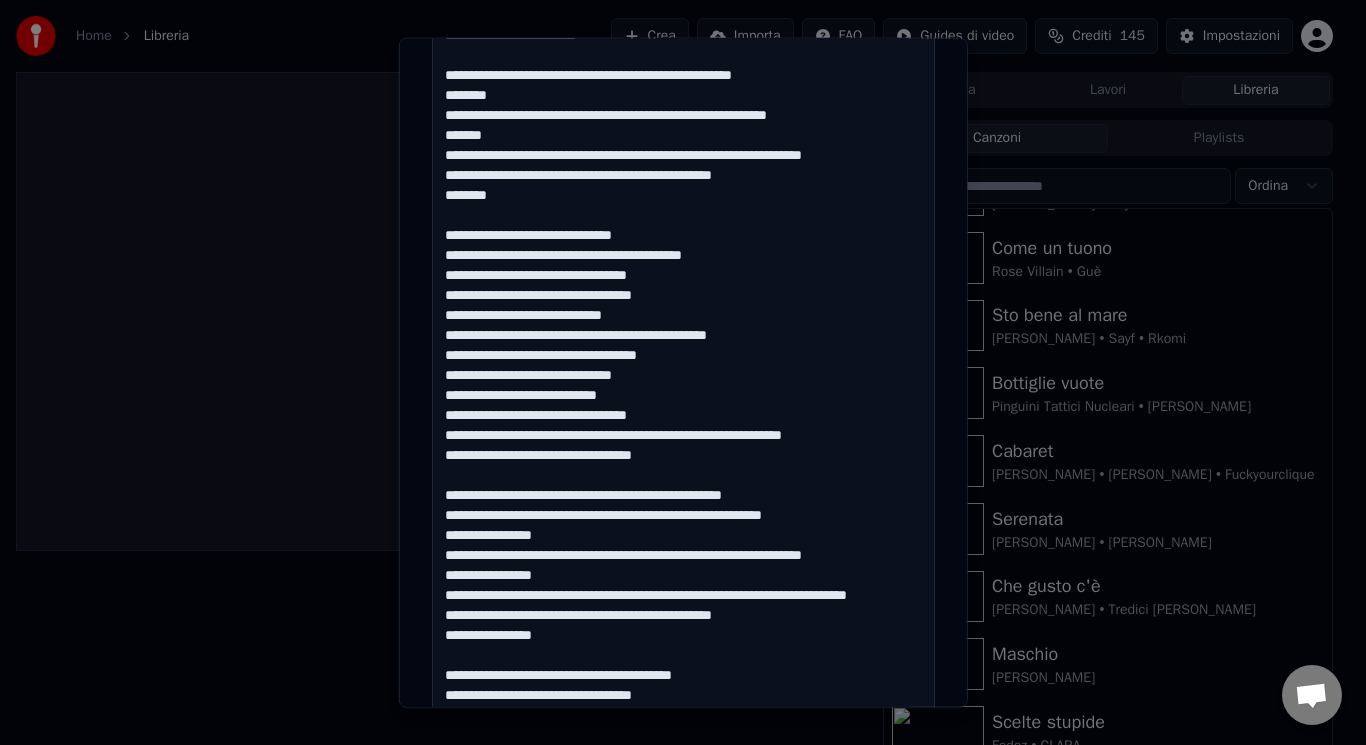 drag, startPoint x: 801, startPoint y: 489, endPoint x: 431, endPoint y: 473, distance: 370.3458 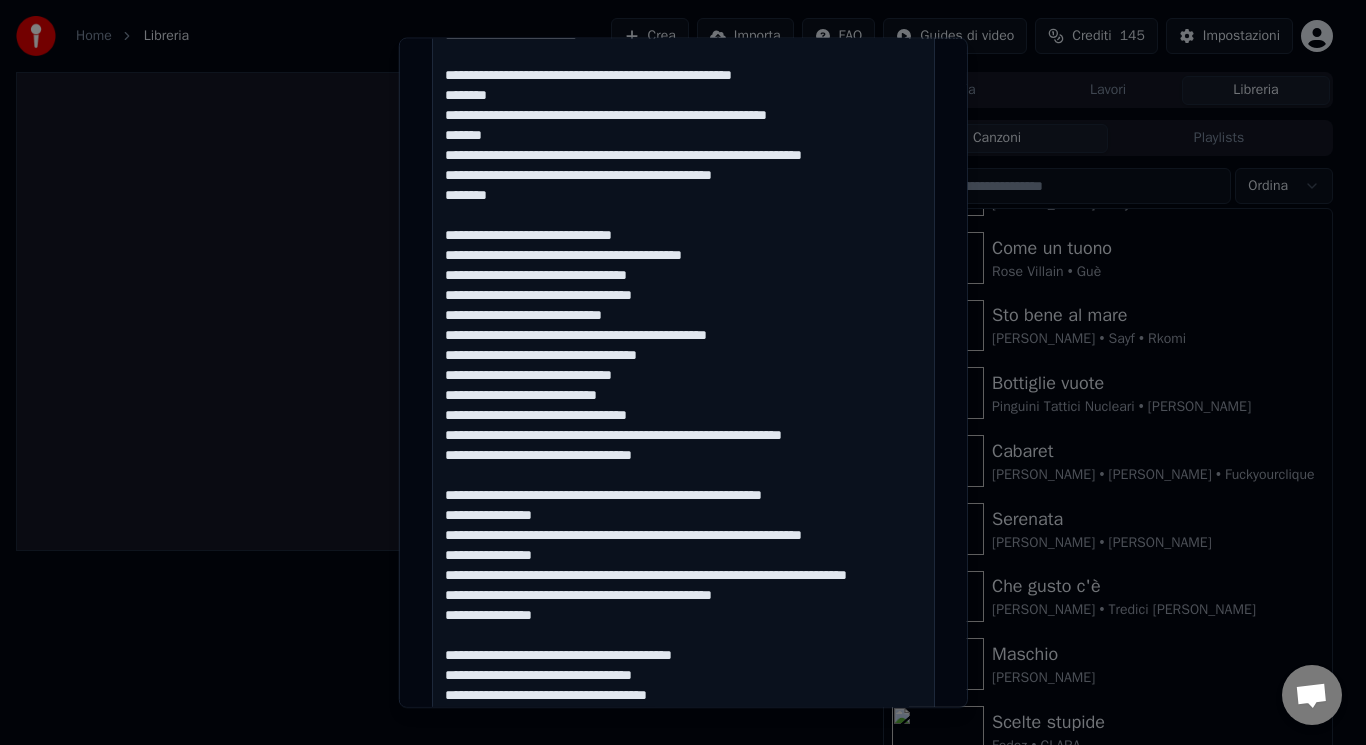 drag, startPoint x: 814, startPoint y: 493, endPoint x: 776, endPoint y: 494, distance: 38.013157 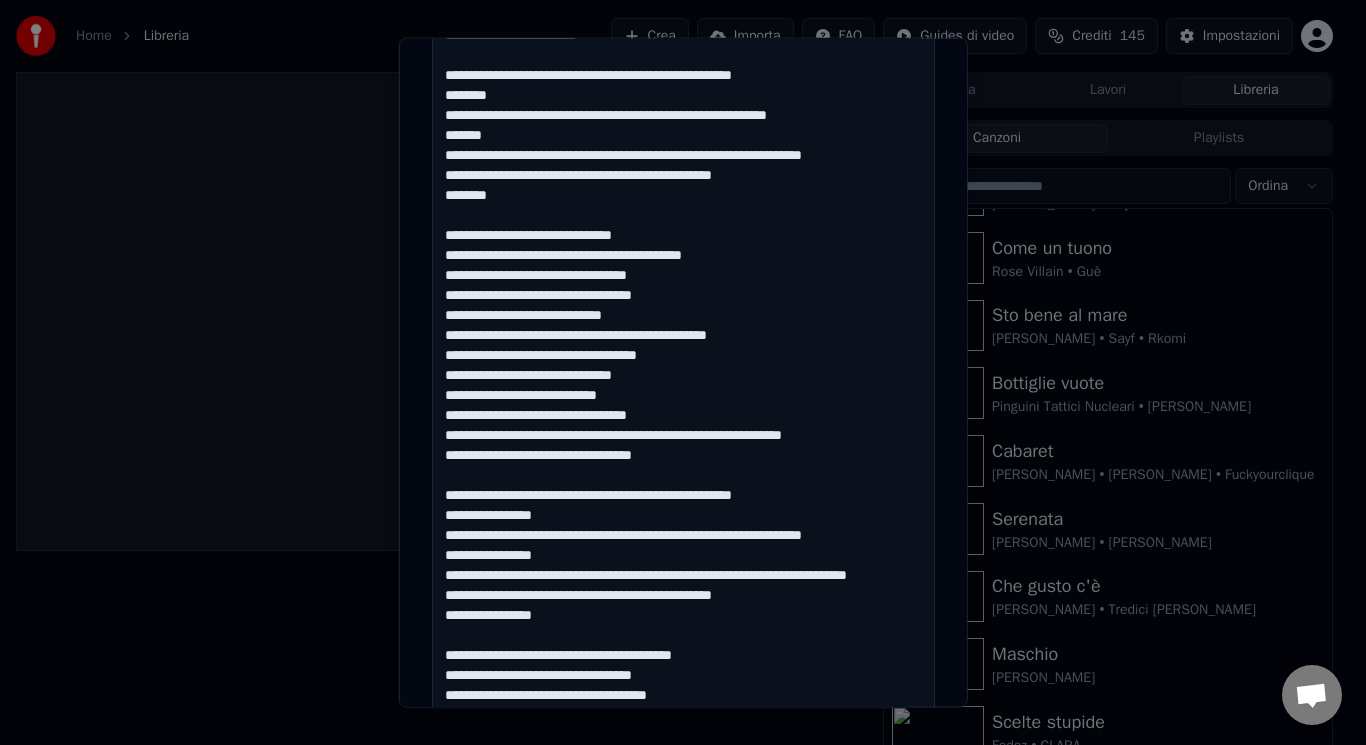drag, startPoint x: 576, startPoint y: 519, endPoint x: 476, endPoint y: 511, distance: 100.31949 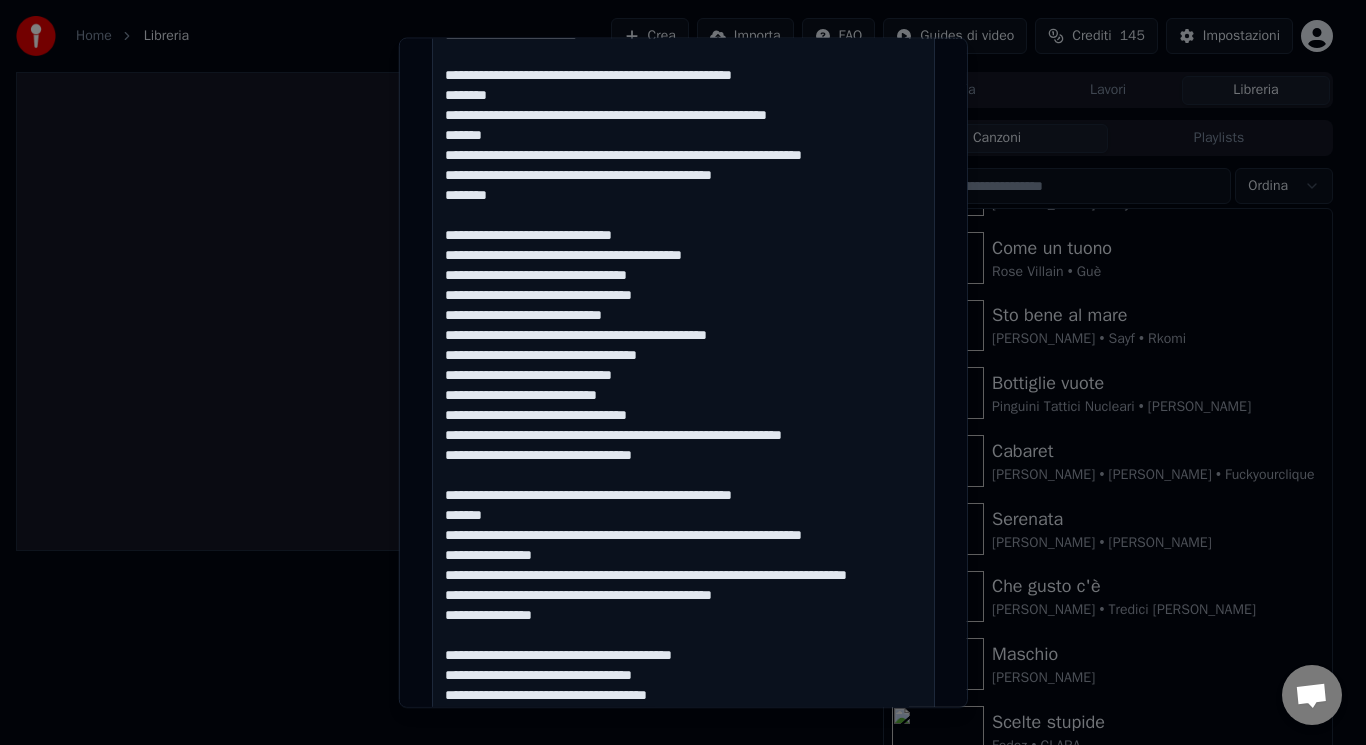 drag, startPoint x: 889, startPoint y: 538, endPoint x: 844, endPoint y: 535, distance: 45.099888 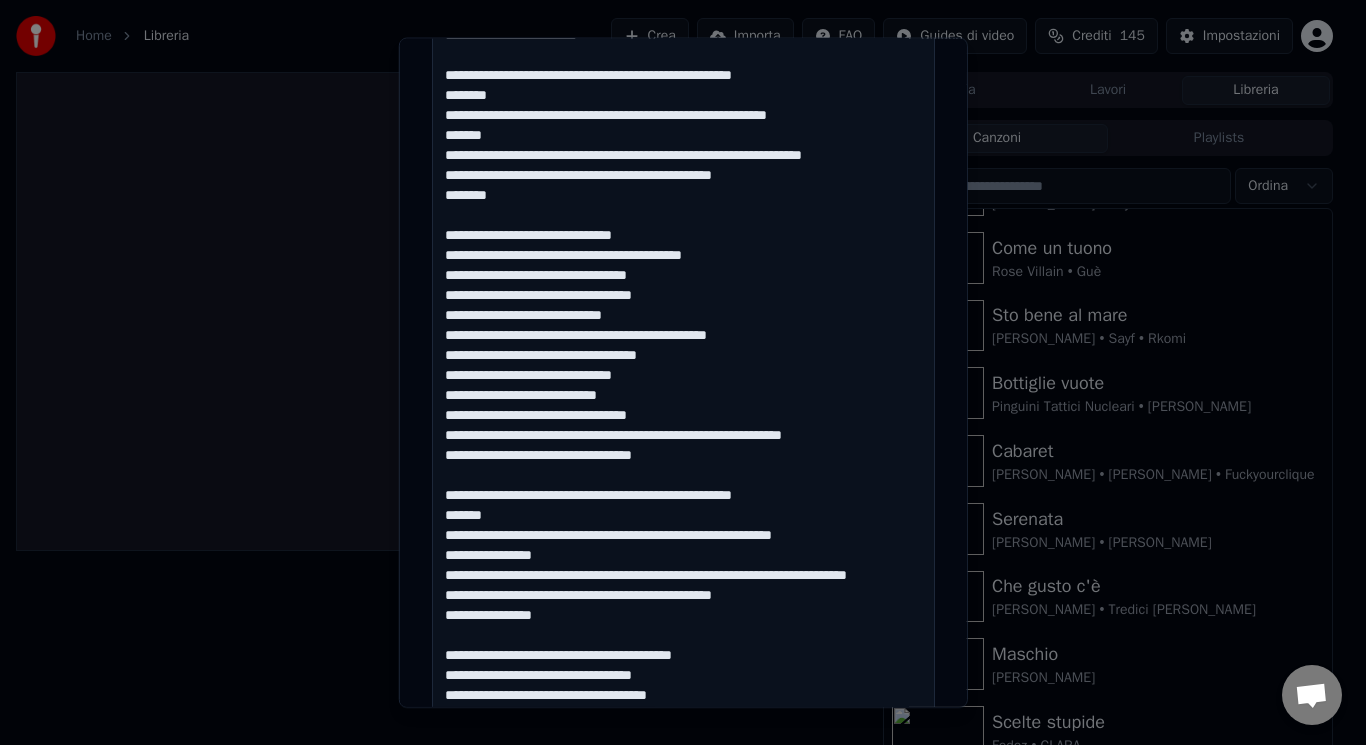 drag, startPoint x: 580, startPoint y: 550, endPoint x: 487, endPoint y: 555, distance: 93.13431 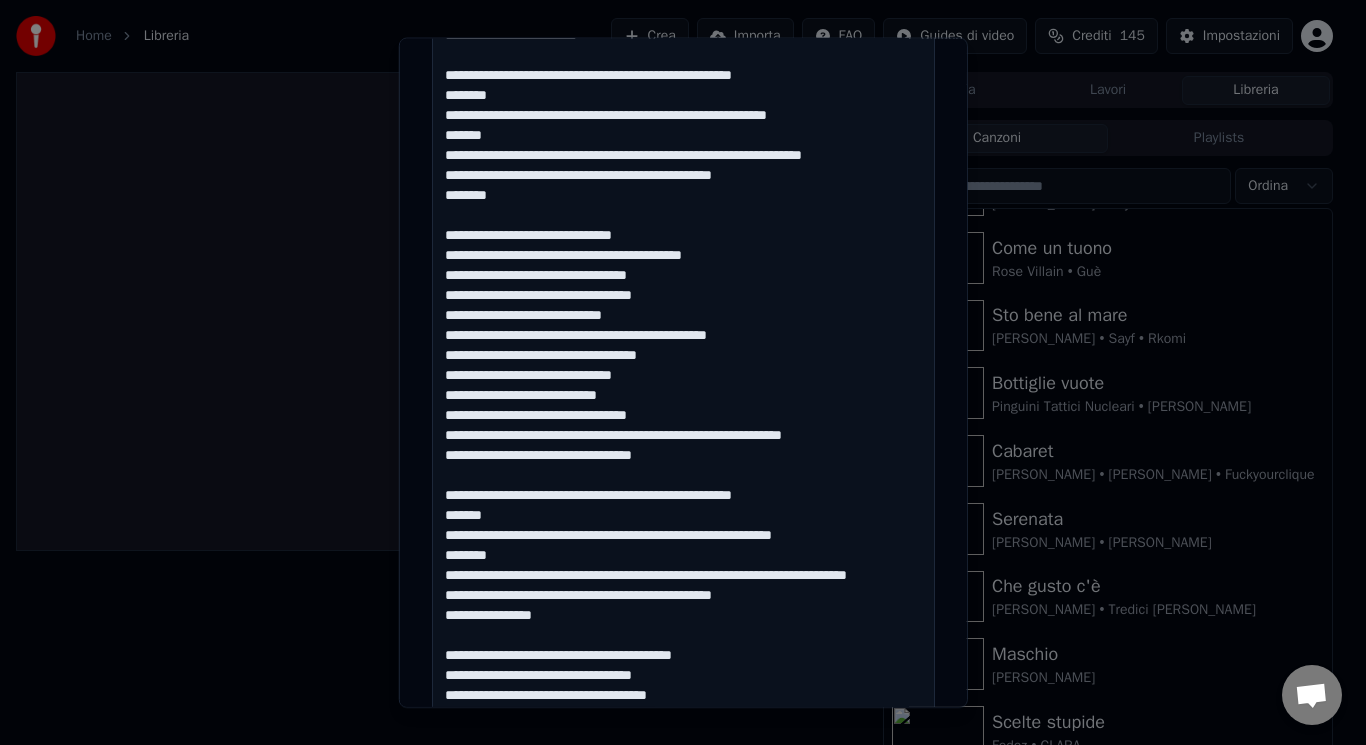 drag, startPoint x: 472, startPoint y: 599, endPoint x: 875, endPoint y: 582, distance: 403.3584 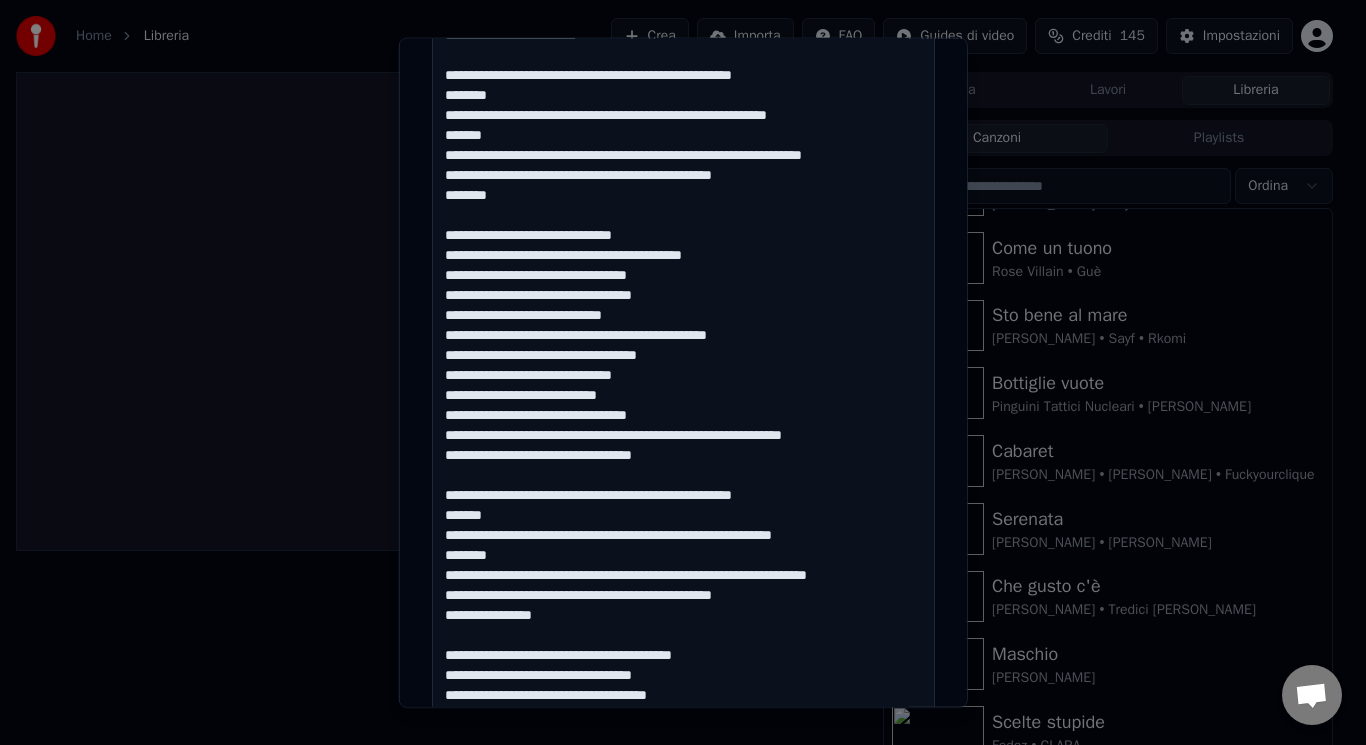 drag, startPoint x: 542, startPoint y: 612, endPoint x: 485, endPoint y: 615, distance: 57.07889 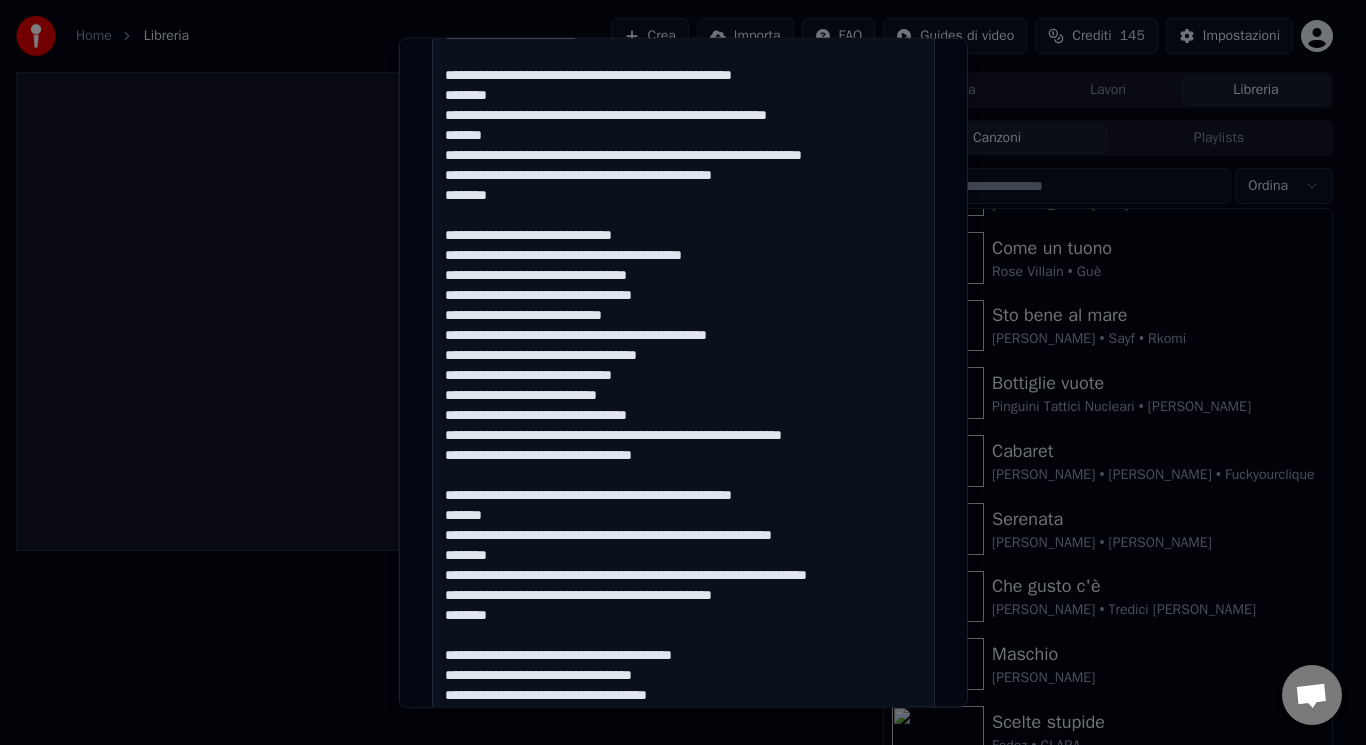 drag, startPoint x: 714, startPoint y: 646, endPoint x: 486, endPoint y: 641, distance: 228.05482 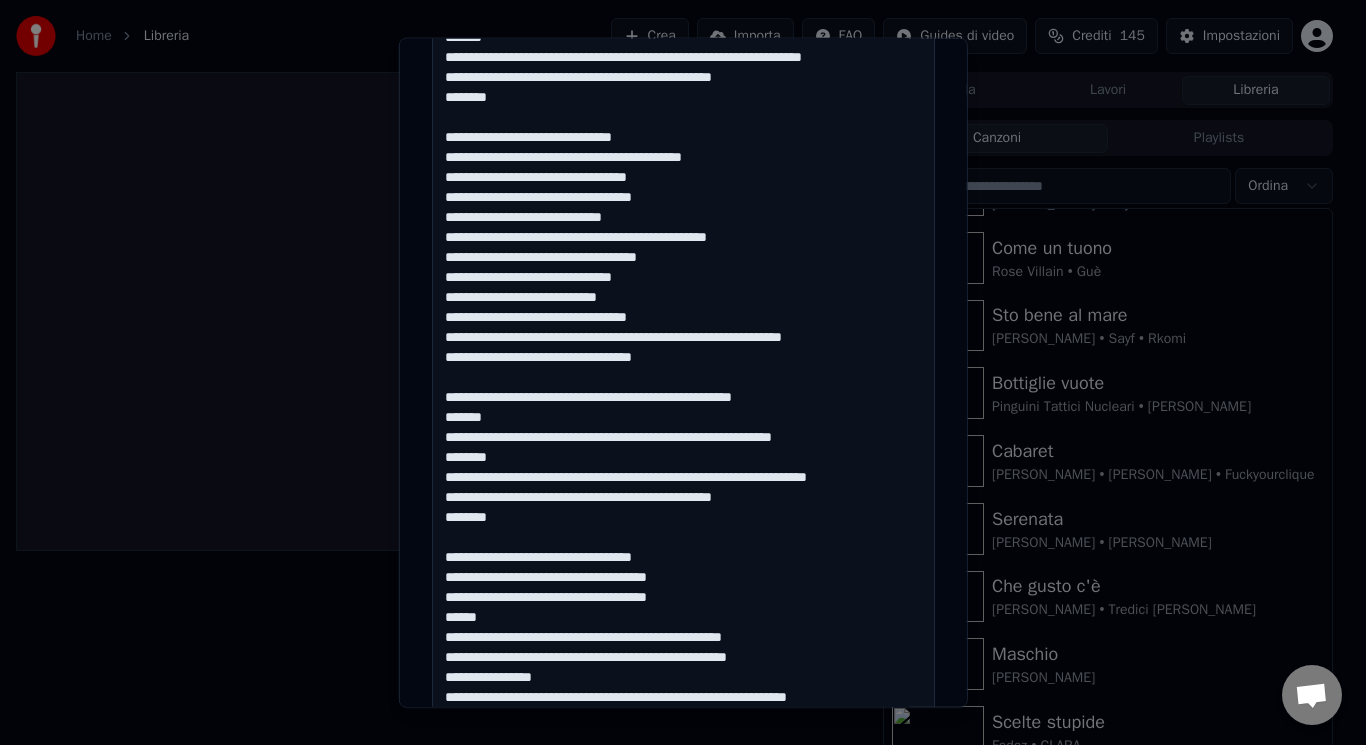 scroll, scrollTop: 895, scrollLeft: 0, axis: vertical 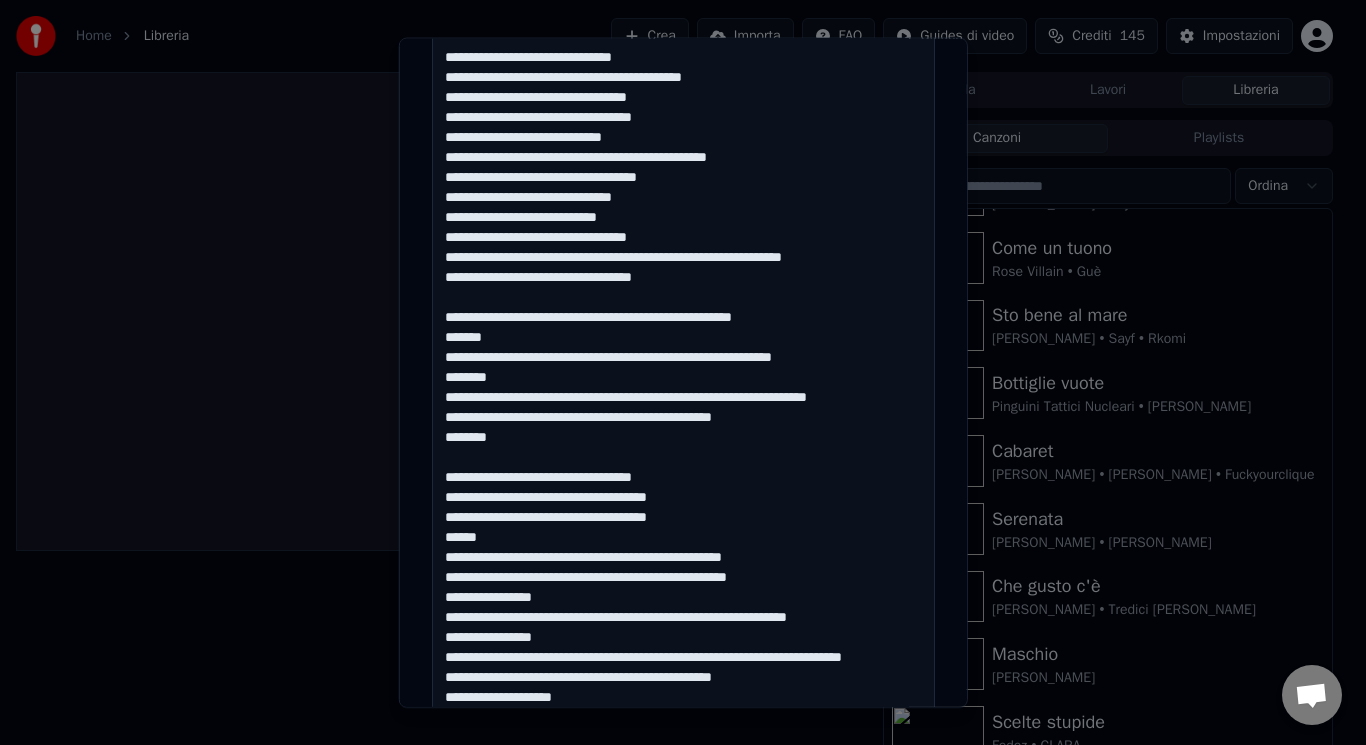 drag, startPoint x: 787, startPoint y: 556, endPoint x: 427, endPoint y: 561, distance: 360.03473 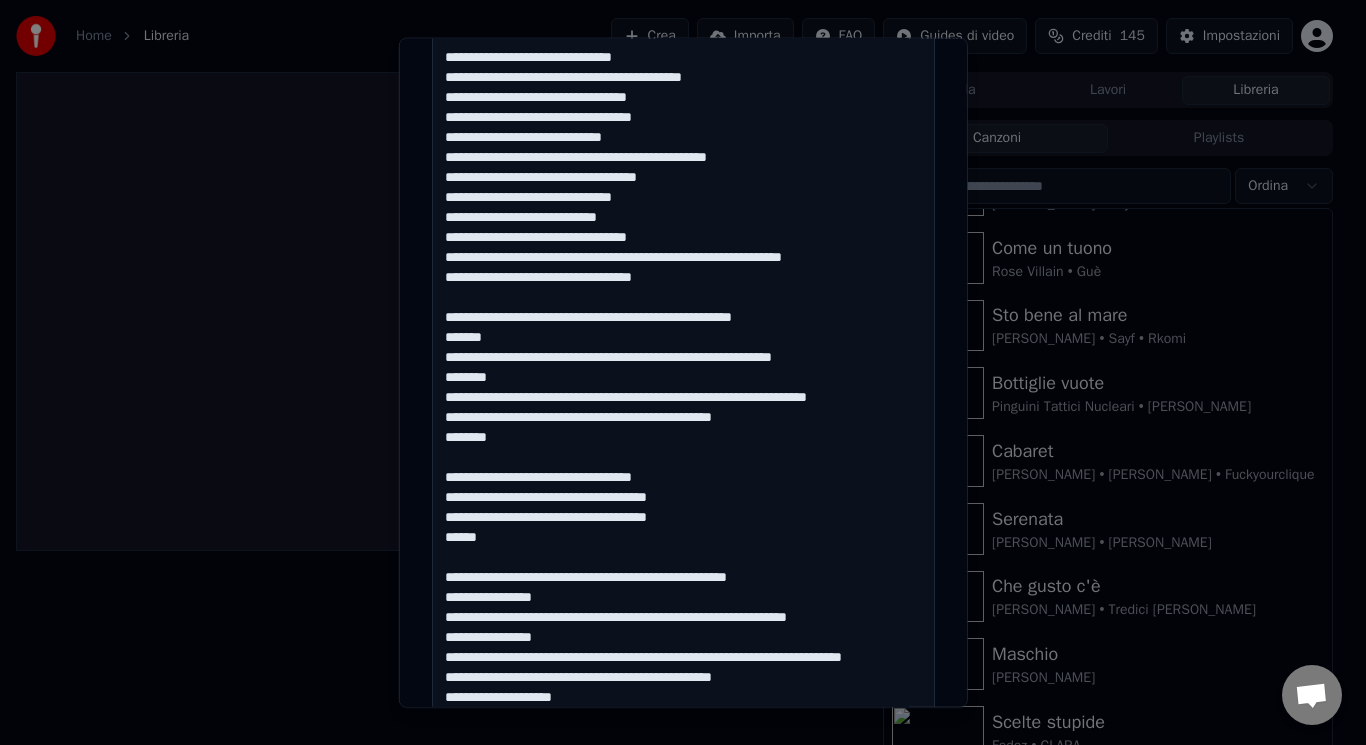 drag, startPoint x: 595, startPoint y: 596, endPoint x: 484, endPoint y: 596, distance: 111 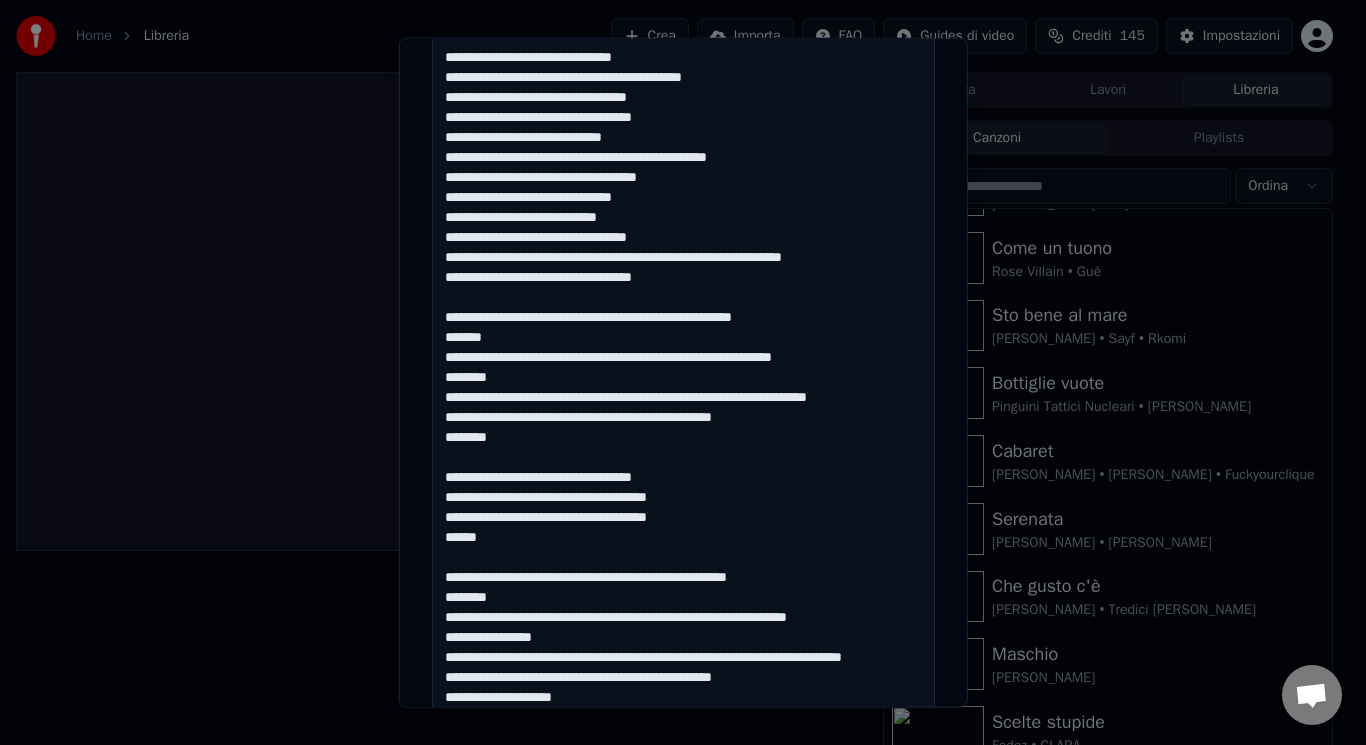 drag, startPoint x: 881, startPoint y: 622, endPoint x: 829, endPoint y: 619, distance: 52.086468 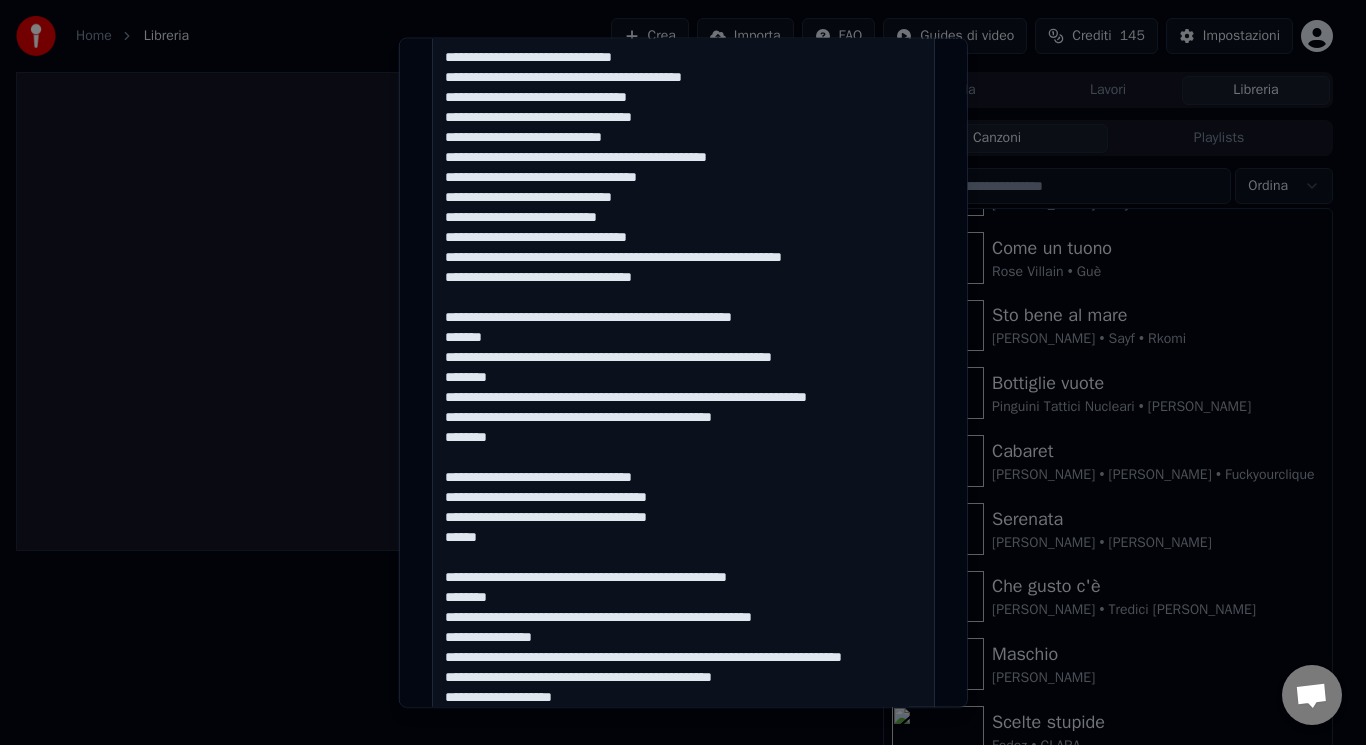 drag, startPoint x: 546, startPoint y: 643, endPoint x: 484, endPoint y: 638, distance: 62.201286 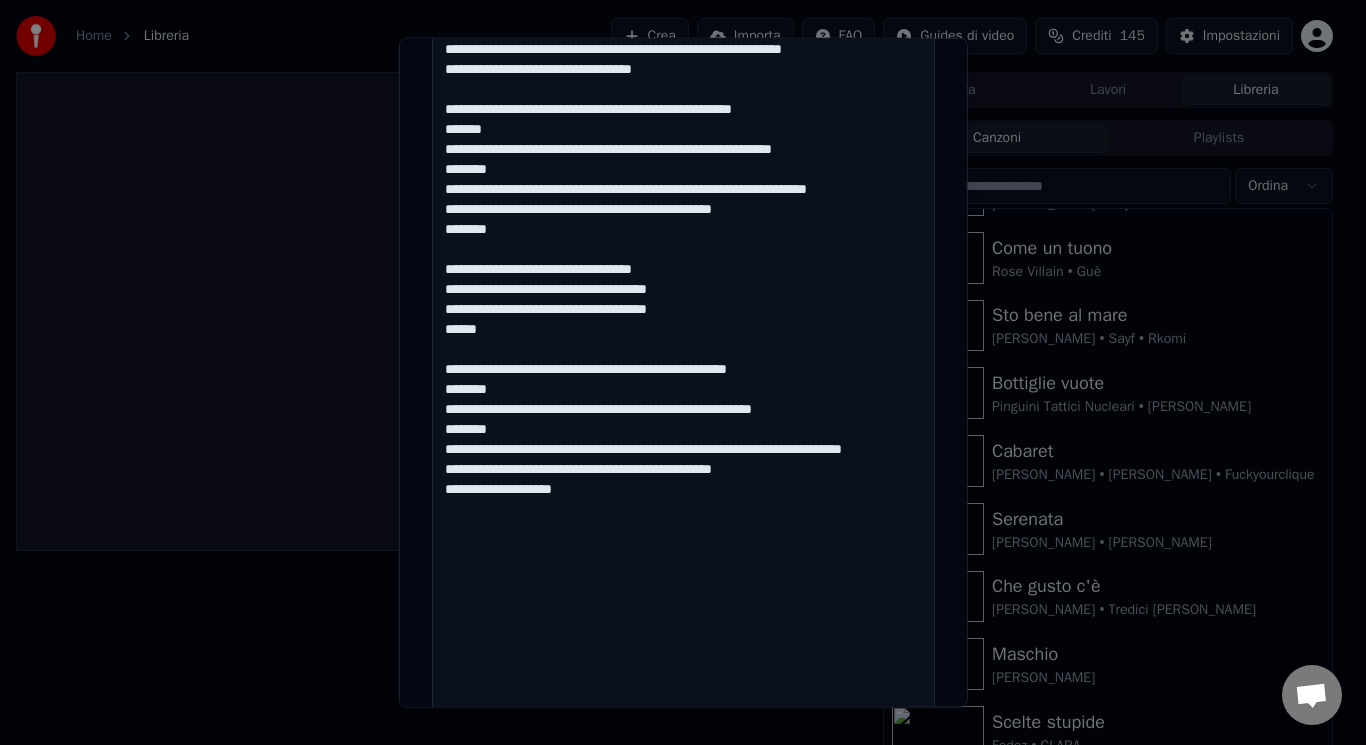 scroll, scrollTop: 1133, scrollLeft: 0, axis: vertical 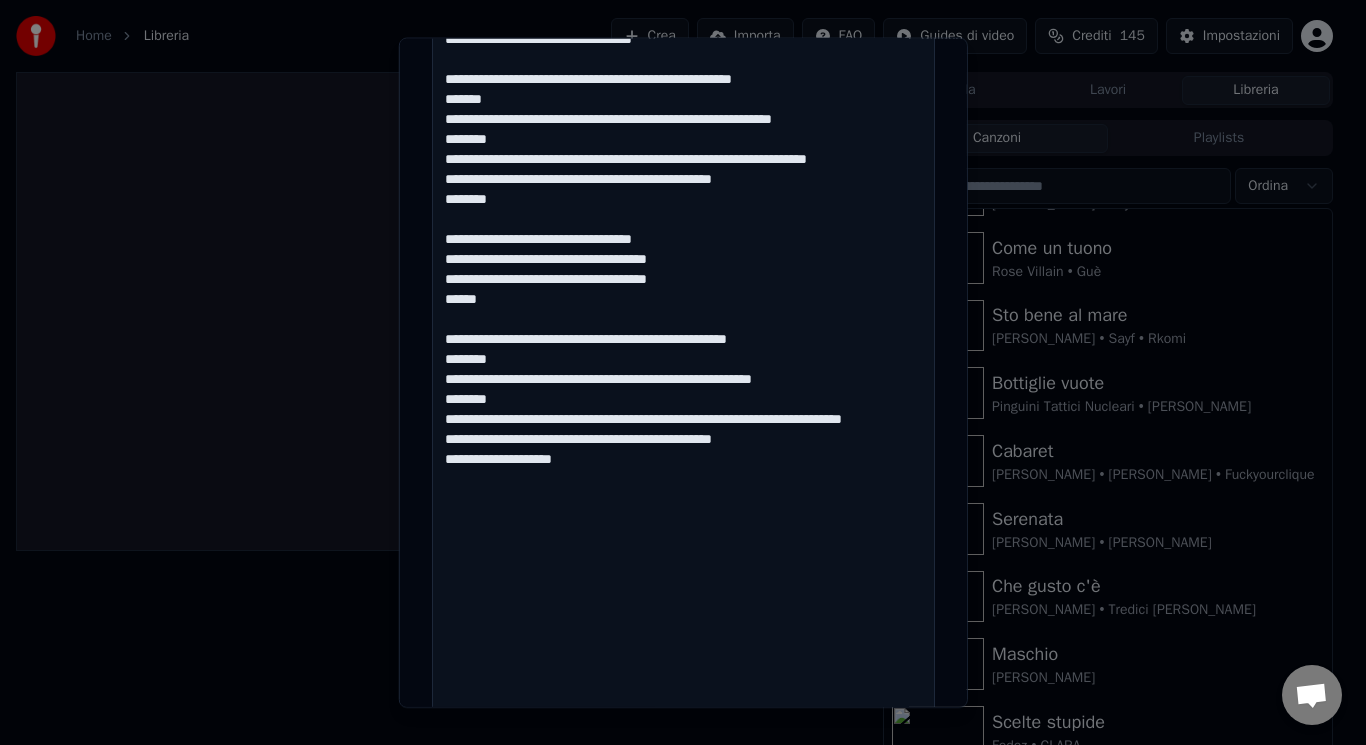 drag, startPoint x: 457, startPoint y: 681, endPoint x: 870, endPoint y: 421, distance: 488.0256 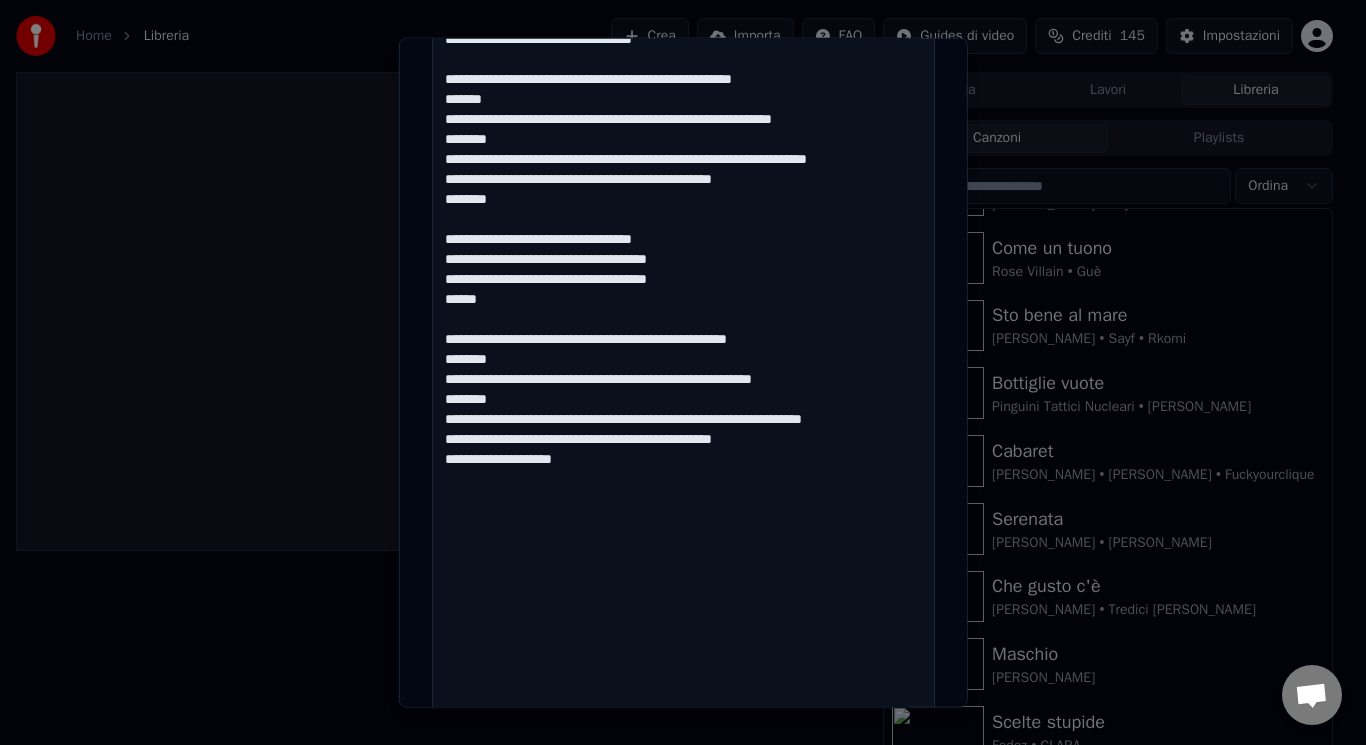 drag, startPoint x: 582, startPoint y: 467, endPoint x: 480, endPoint y: 460, distance: 102.239914 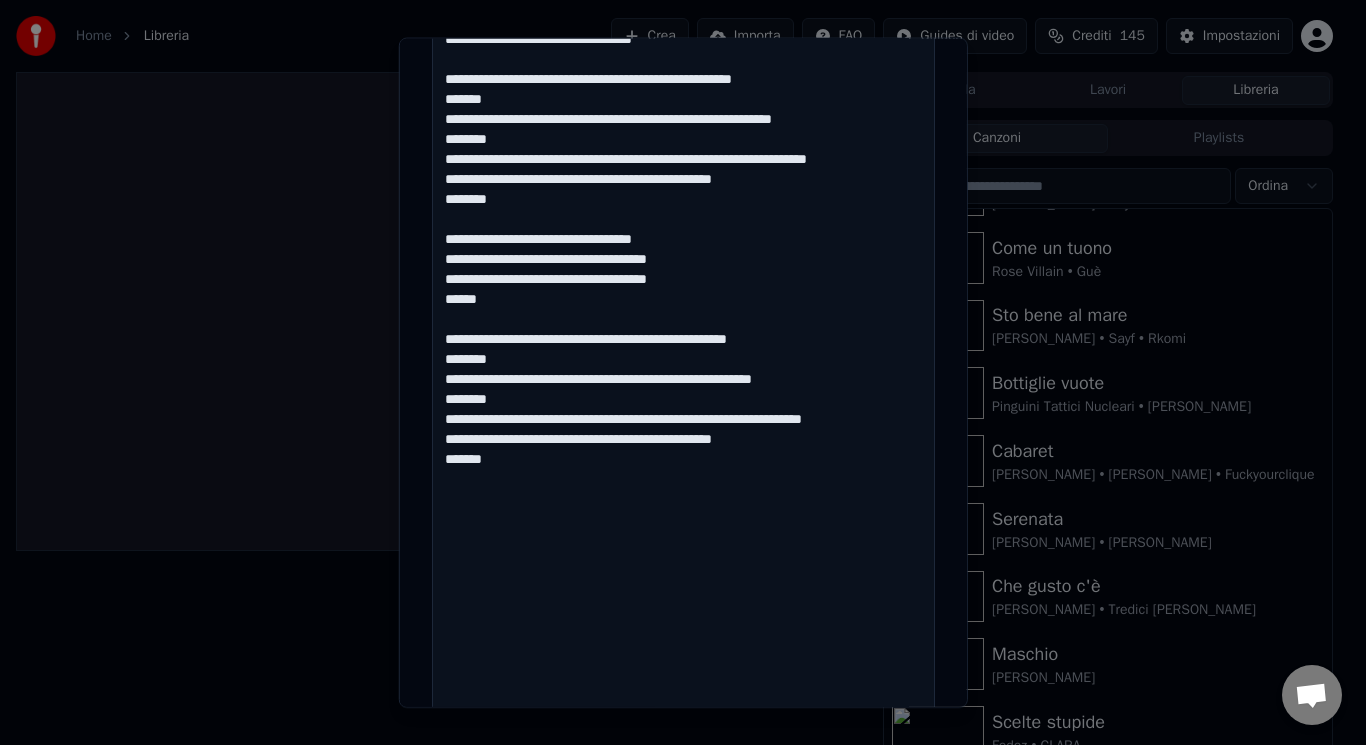 type on "**********" 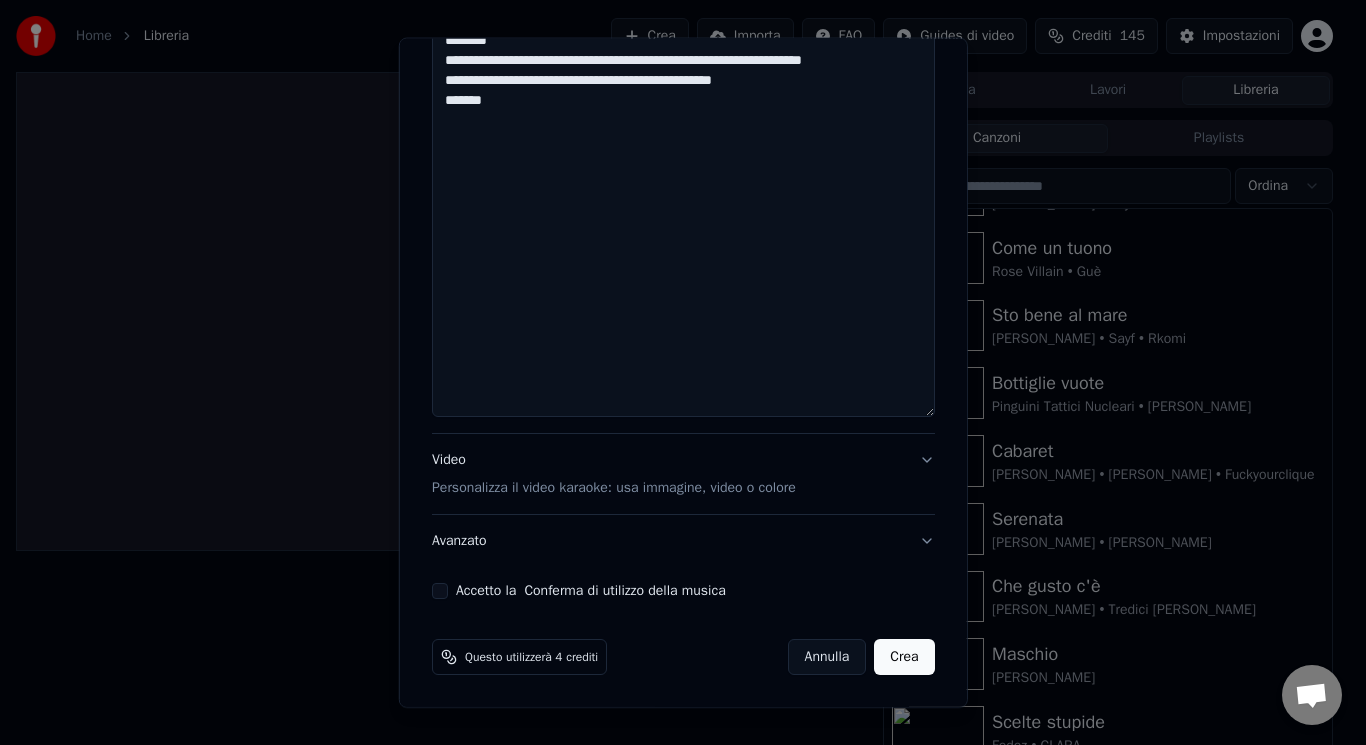 click on "**********" at bounding box center (683, -391) 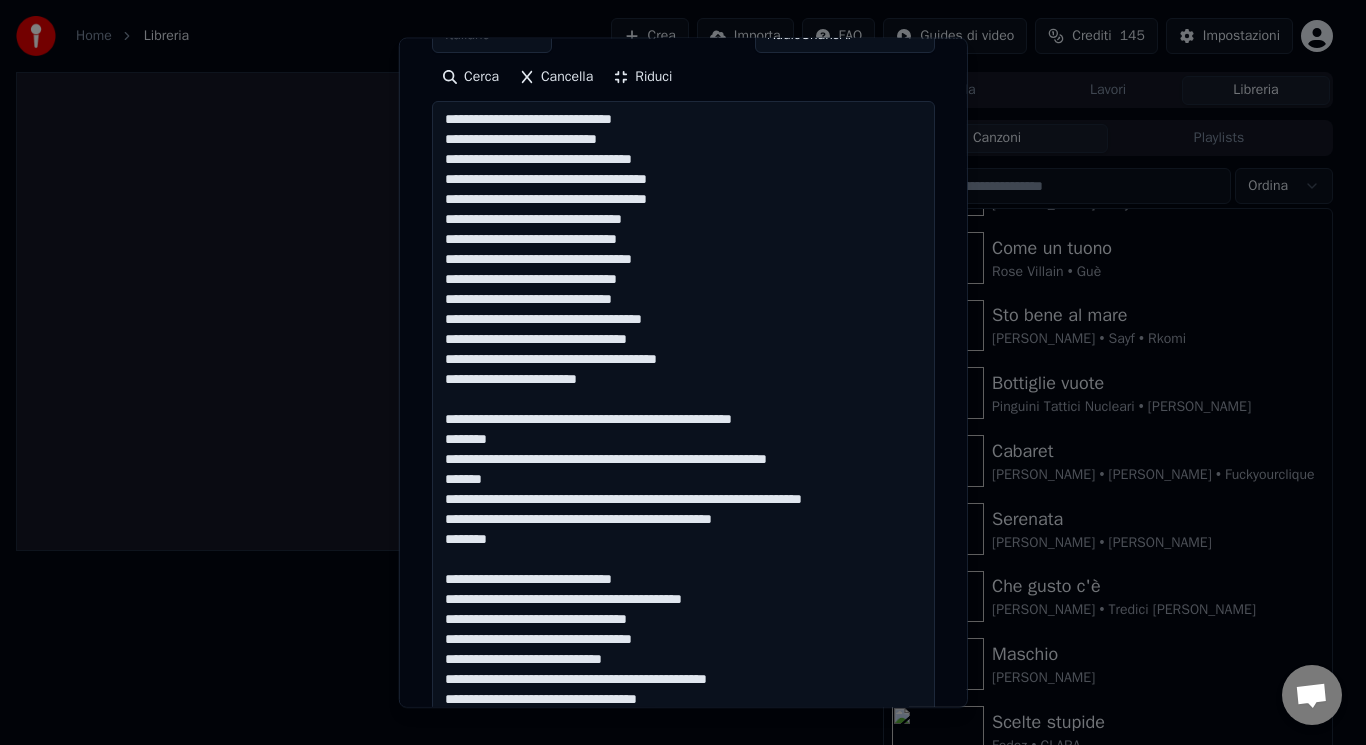 scroll, scrollTop: 187, scrollLeft: 0, axis: vertical 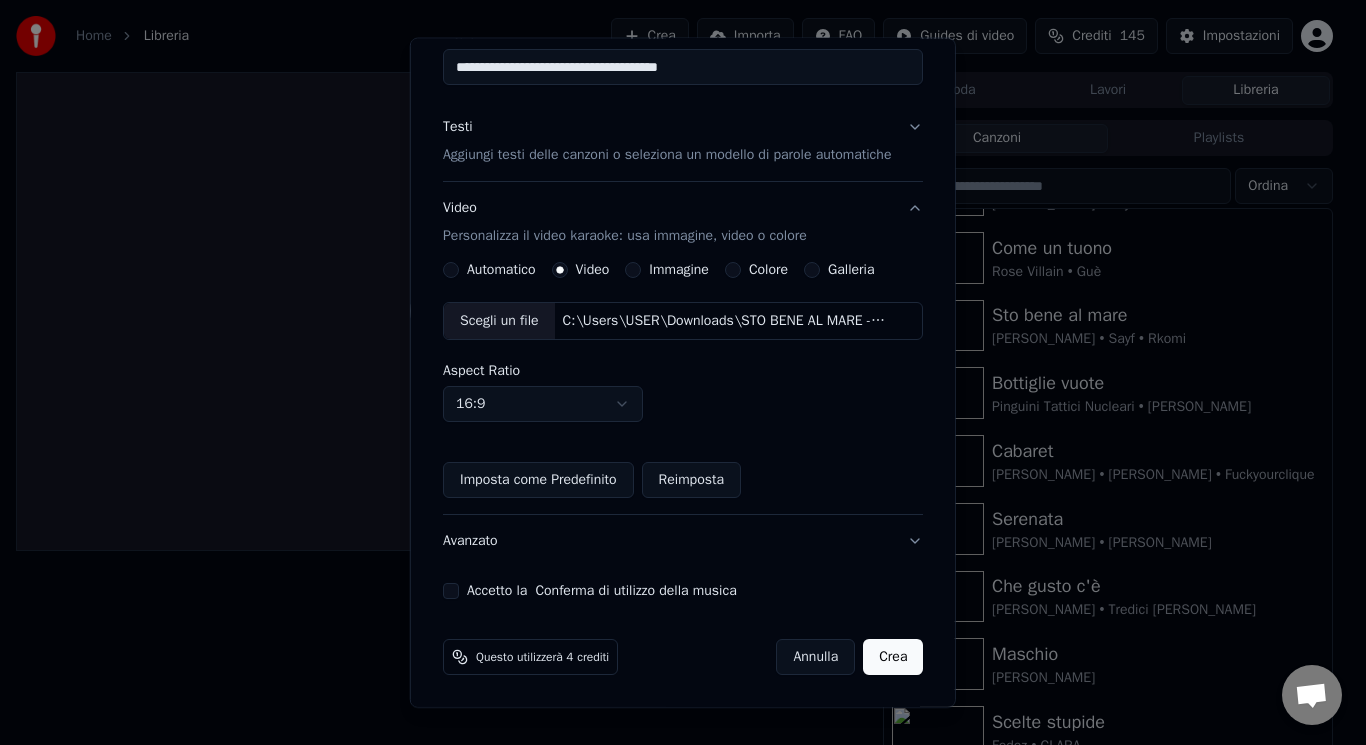 click on "Scegli un file" at bounding box center (499, 321) 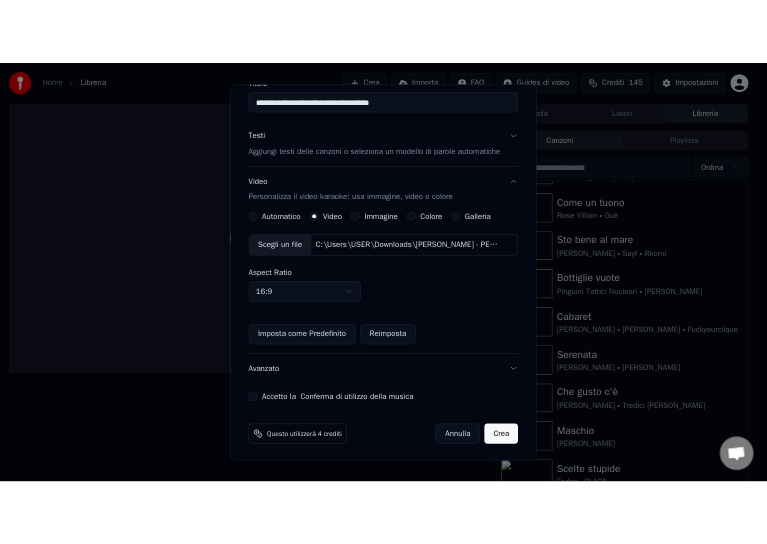 scroll, scrollTop: 187, scrollLeft: 0, axis: vertical 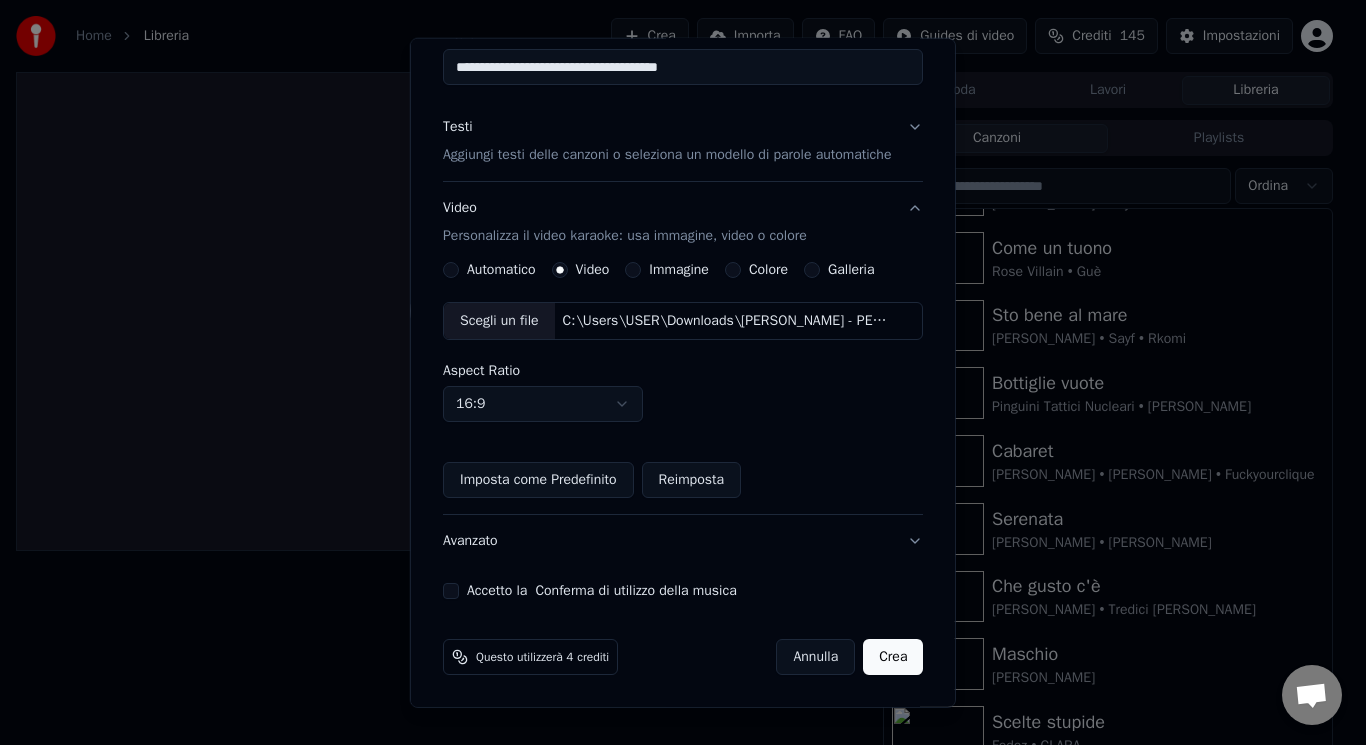 click on "Crea" at bounding box center (893, 657) 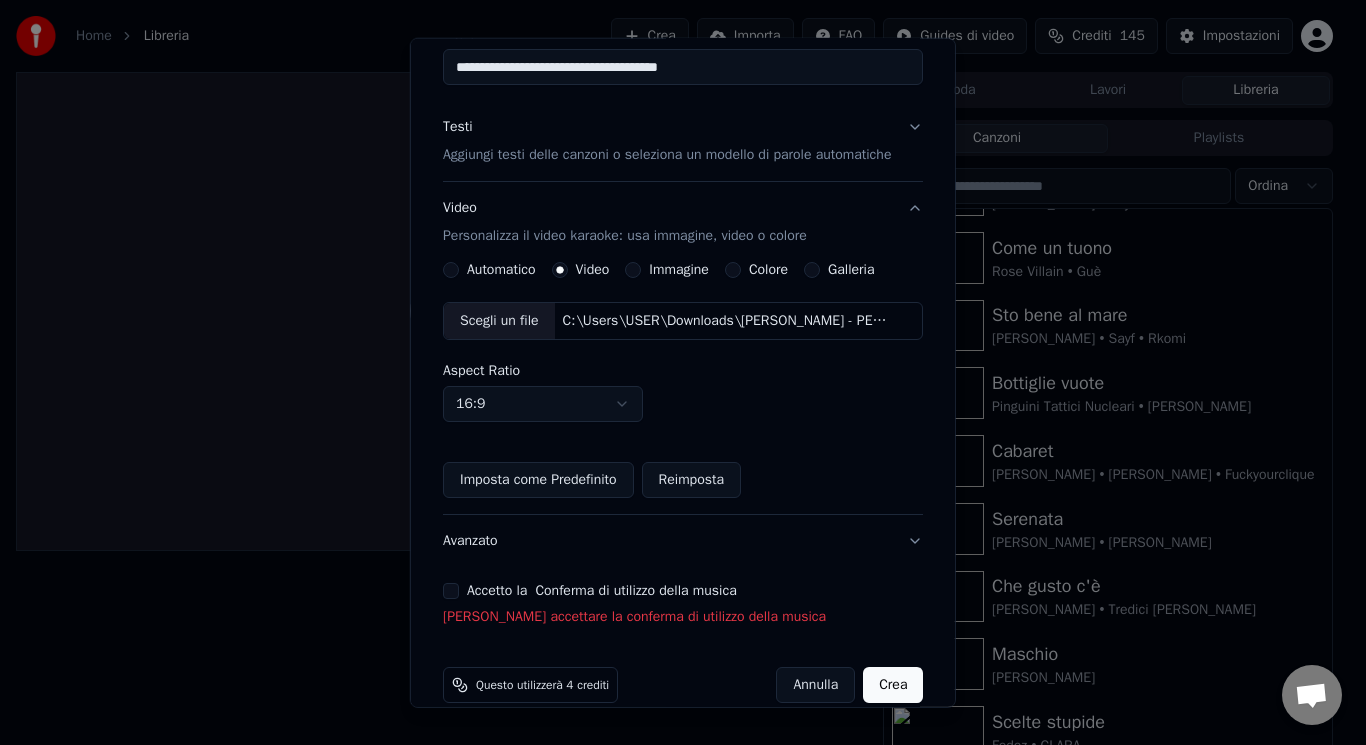 click on "Accetto la   Conferma di utilizzo della musica" at bounding box center (451, 591) 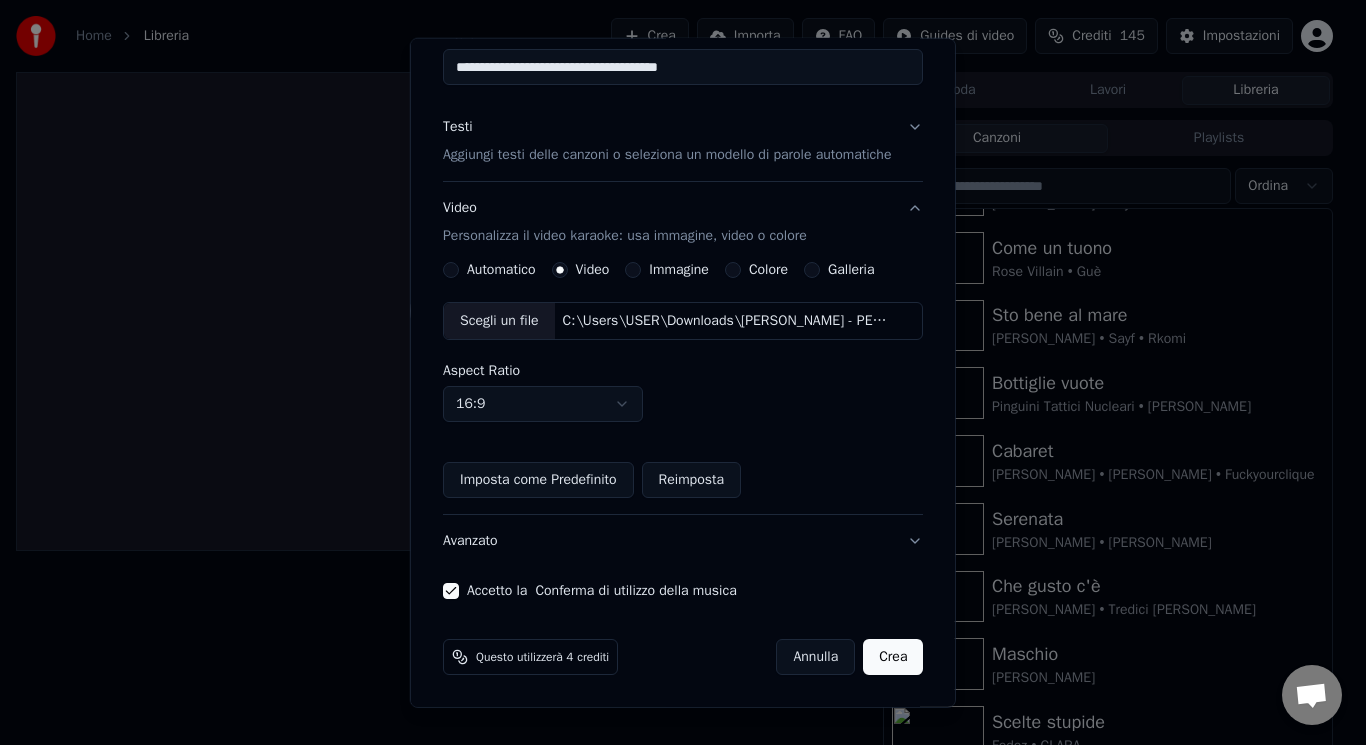 click on "Crea" at bounding box center [893, 657] 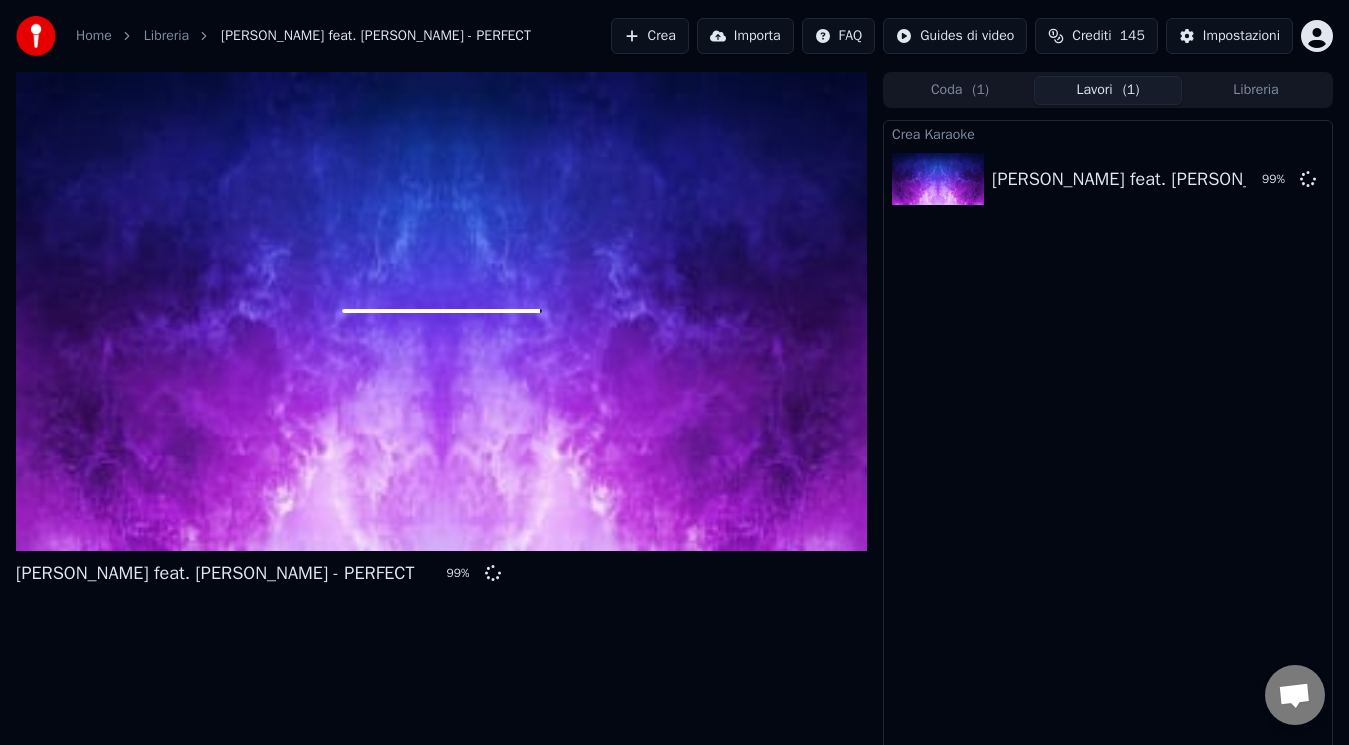 scroll, scrollTop: 405, scrollLeft: 0, axis: vertical 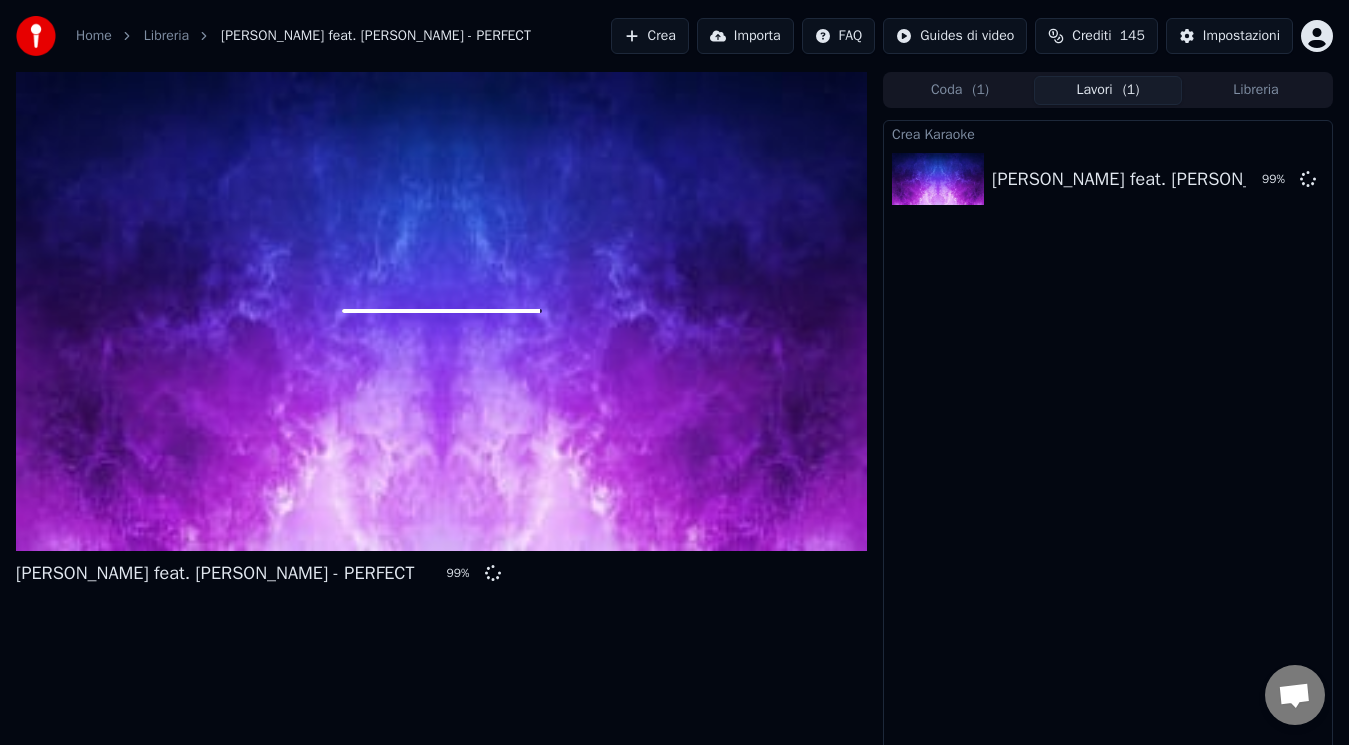 click on "Crea Karaoke [PERSON_NAME] feat. [PERSON_NAME] - PERFECT 99 %" at bounding box center [1108, 436] 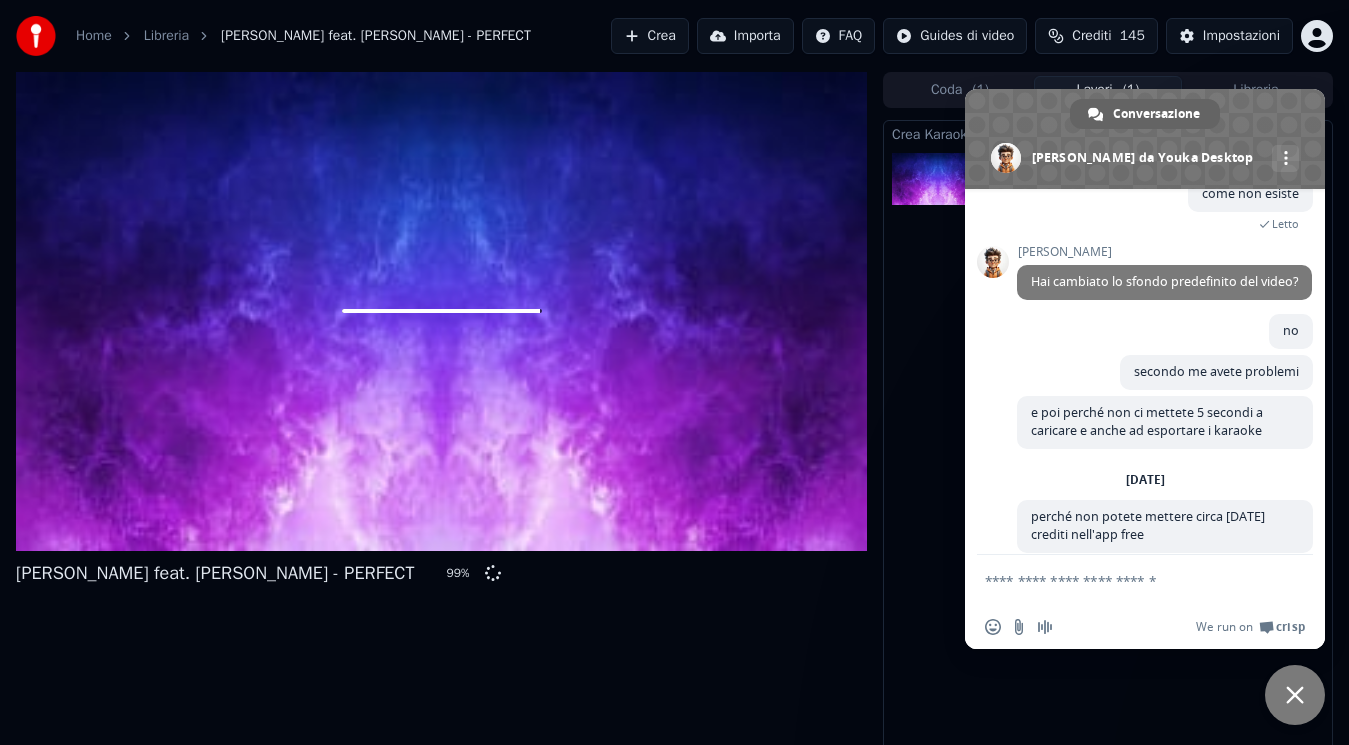 scroll, scrollTop: 443, scrollLeft: 0, axis: vertical 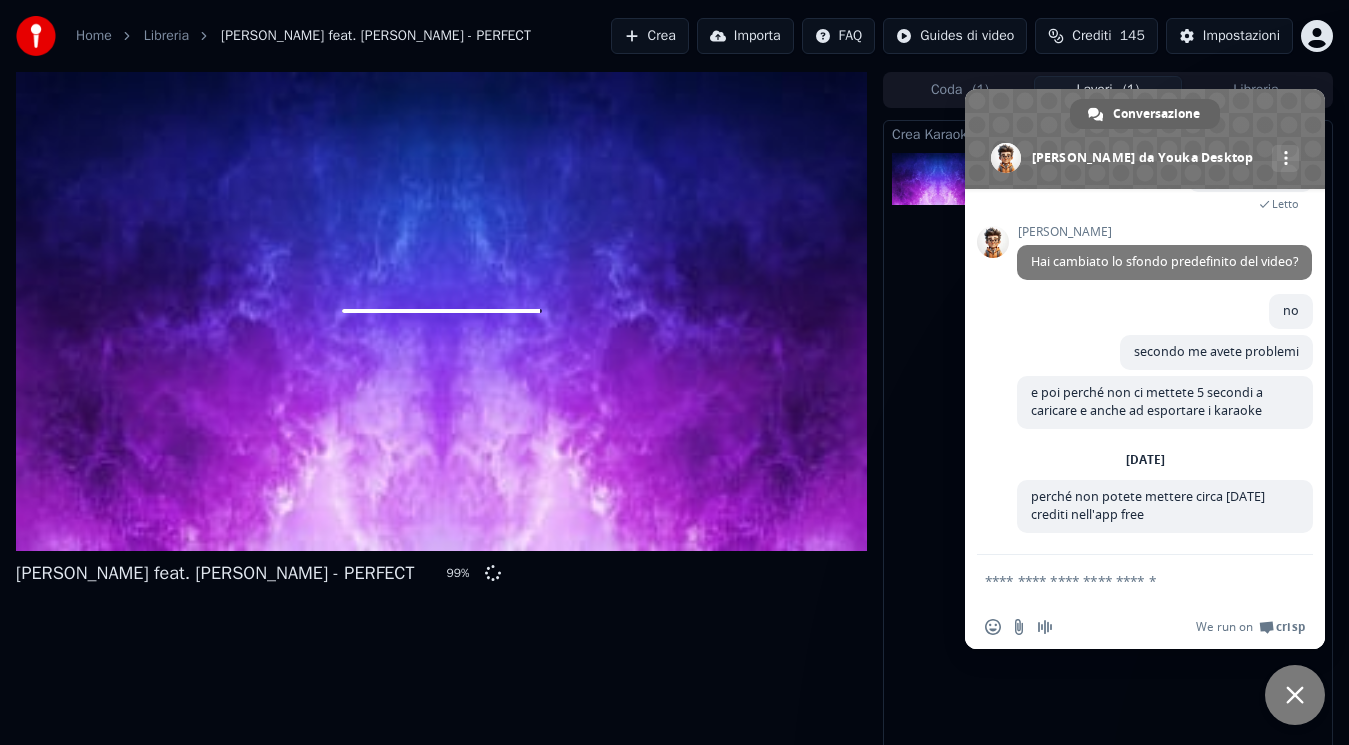 click on "Crea Karaoke [PERSON_NAME] feat. [PERSON_NAME] - PERFECT 99 %" at bounding box center (1108, 436) 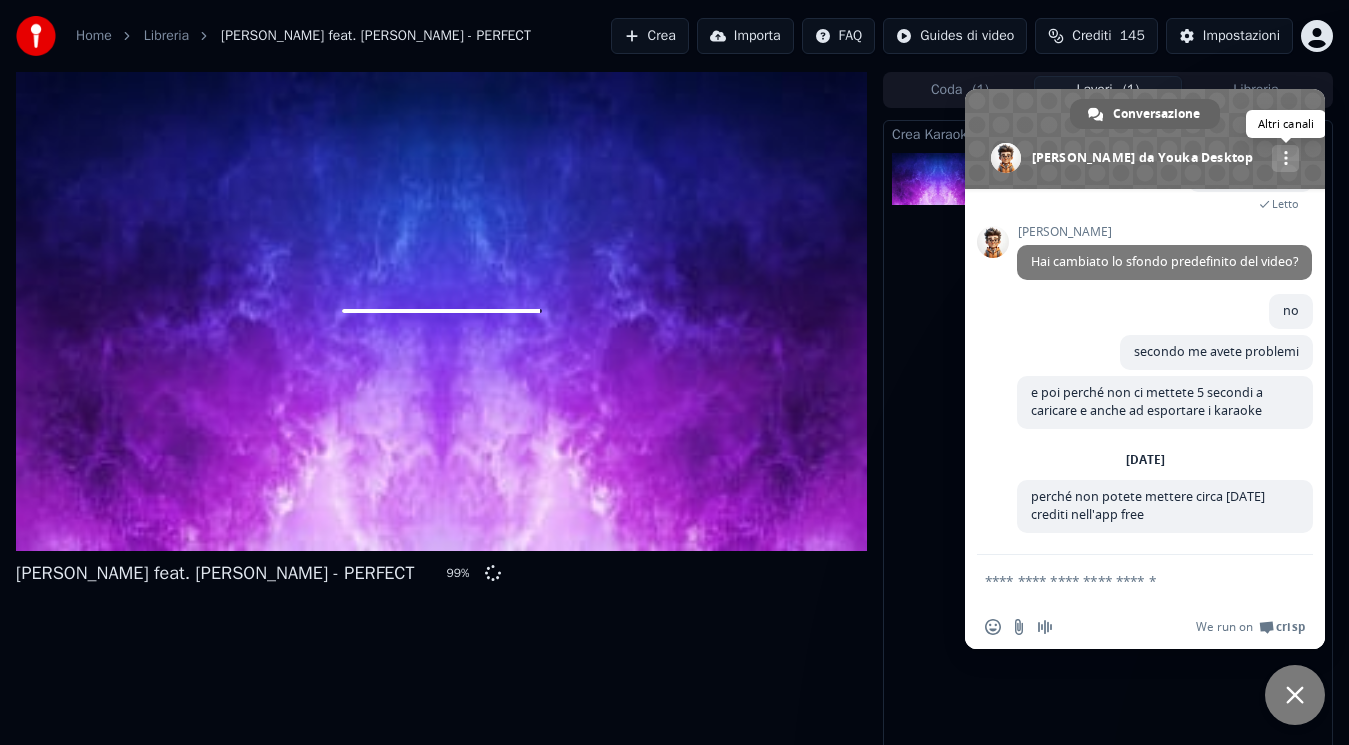 click on "Altri canali" at bounding box center (1285, 158) 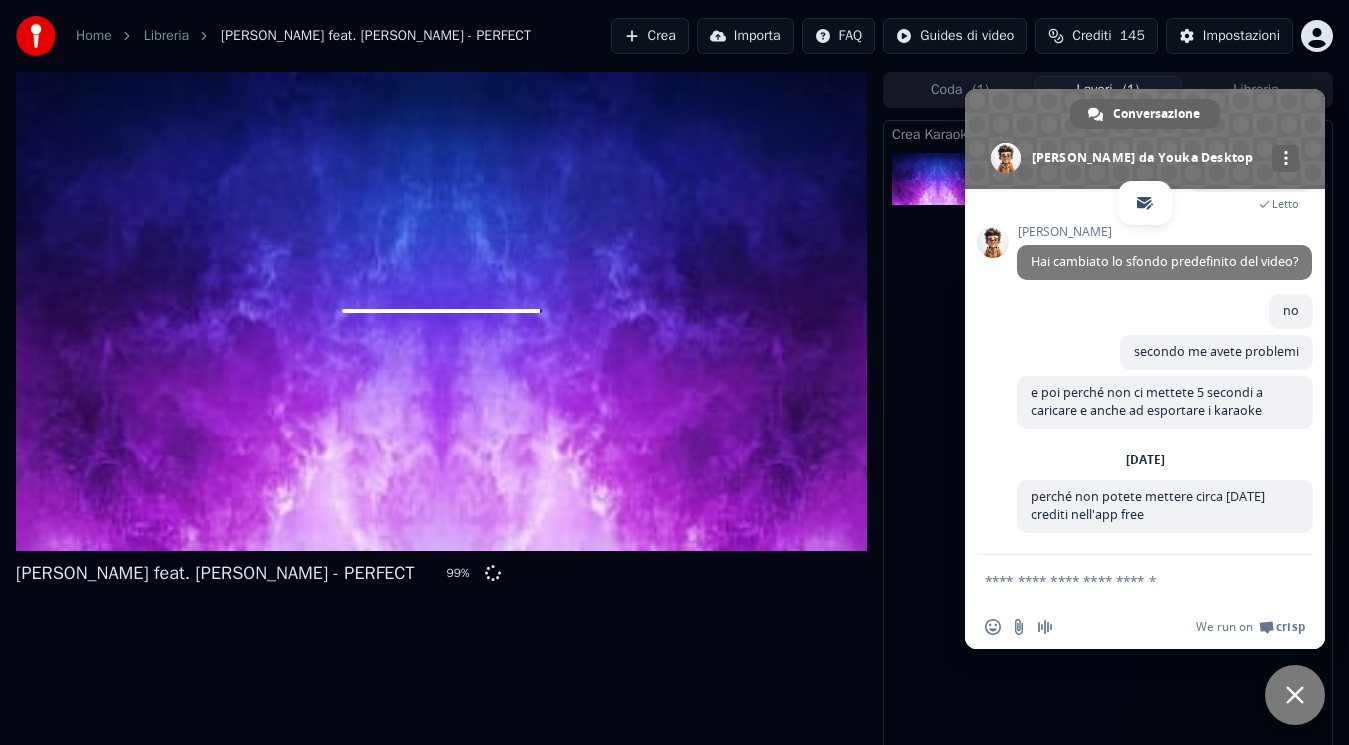 click at bounding box center (1285, 158) 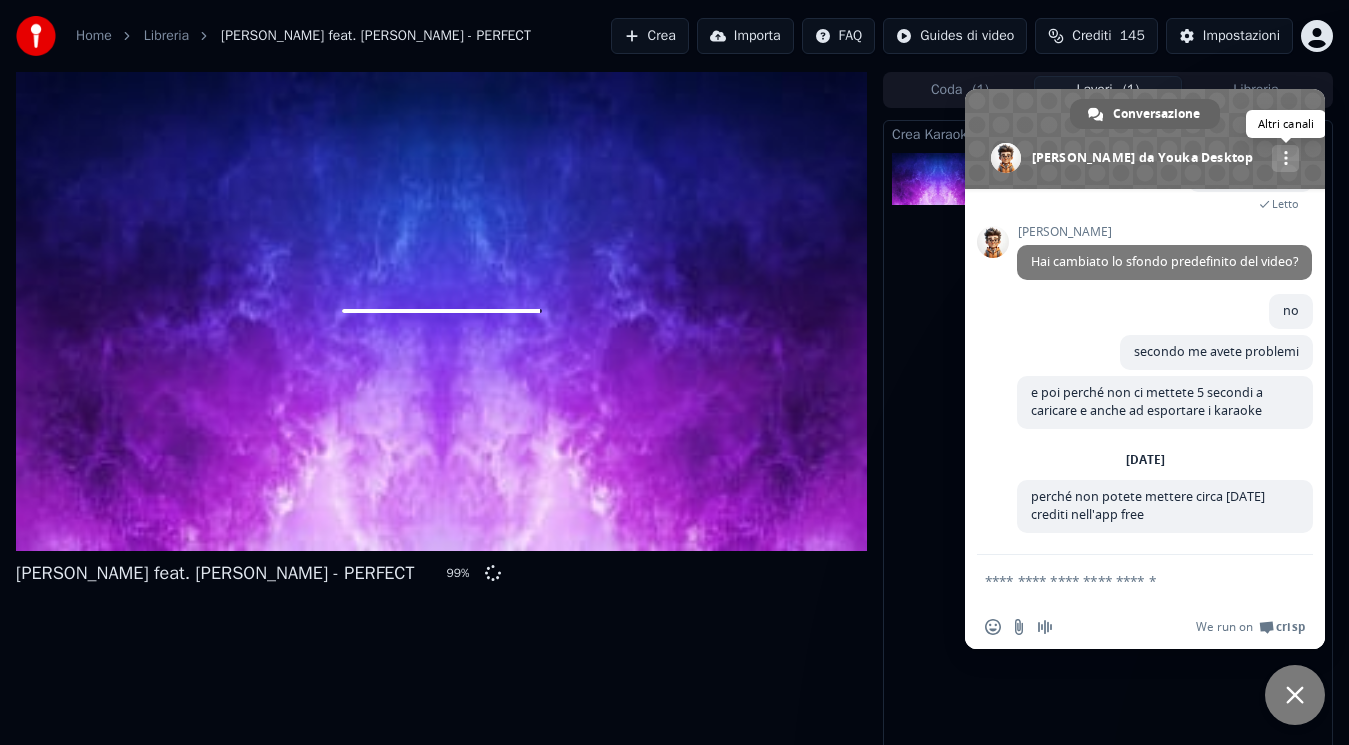 click at bounding box center [1286, 158] 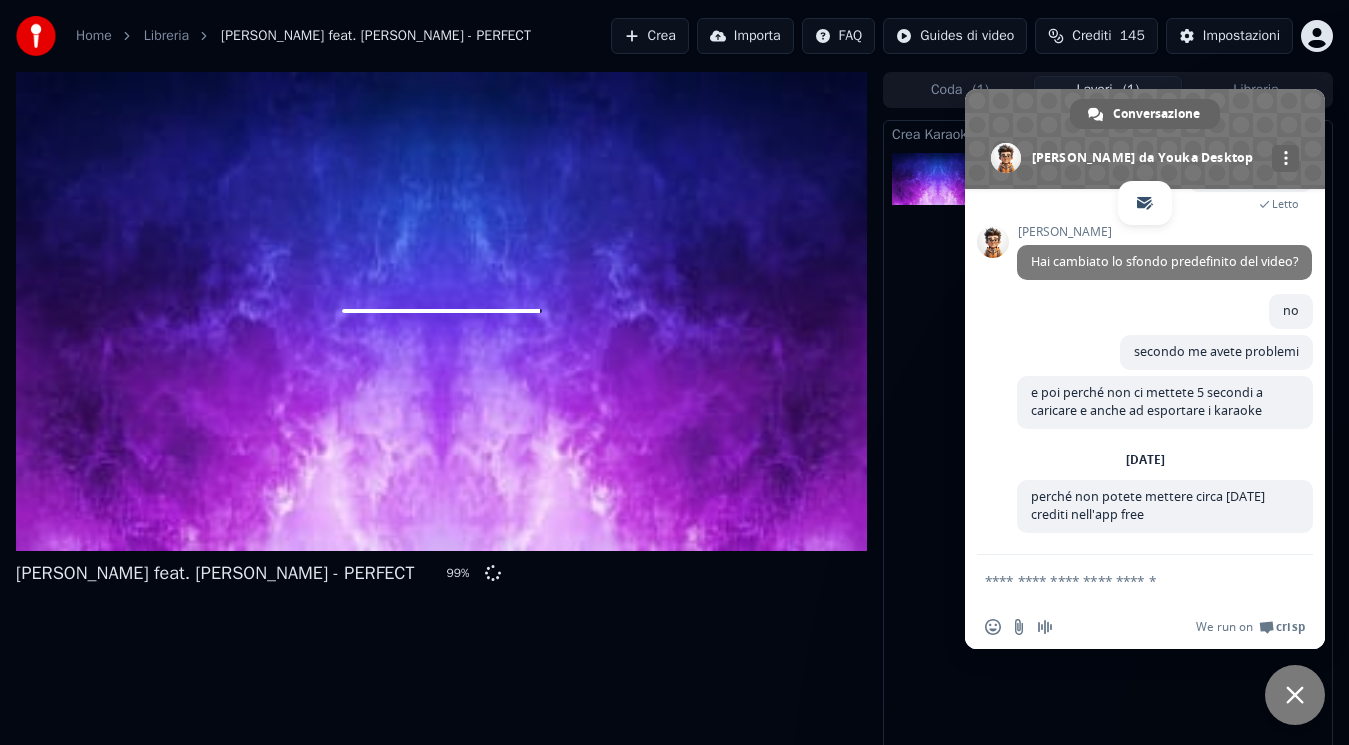 click at bounding box center [1006, 158] 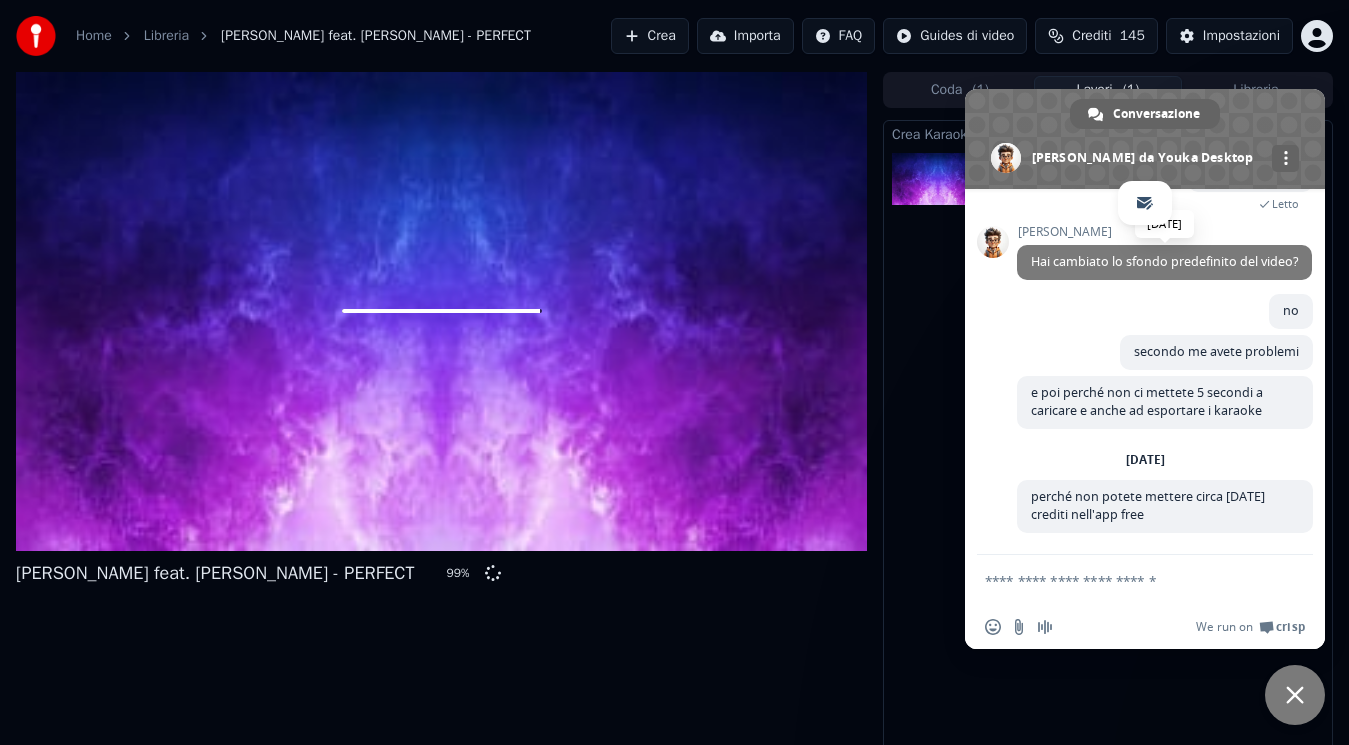click on "Hai cambiato lo sfondo predefinito del video?" at bounding box center [1164, 262] 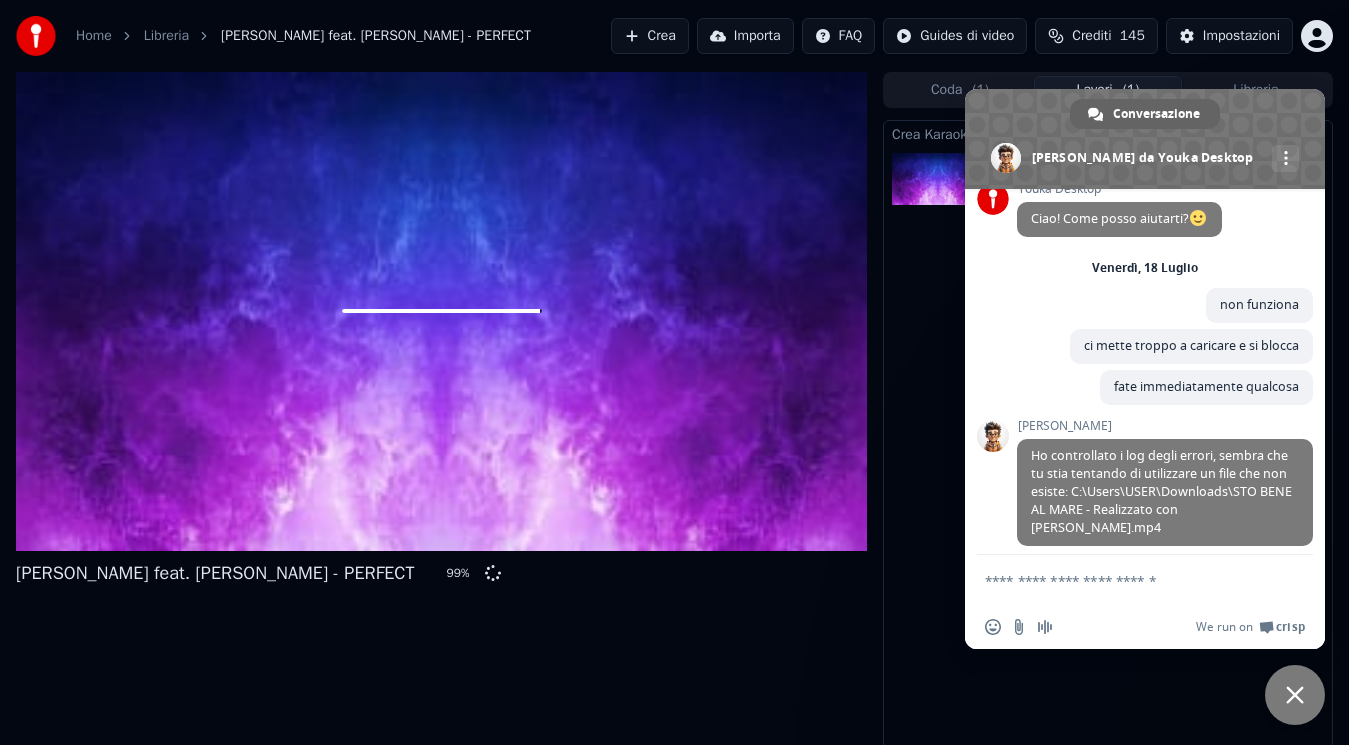 scroll, scrollTop: 19, scrollLeft: 0, axis: vertical 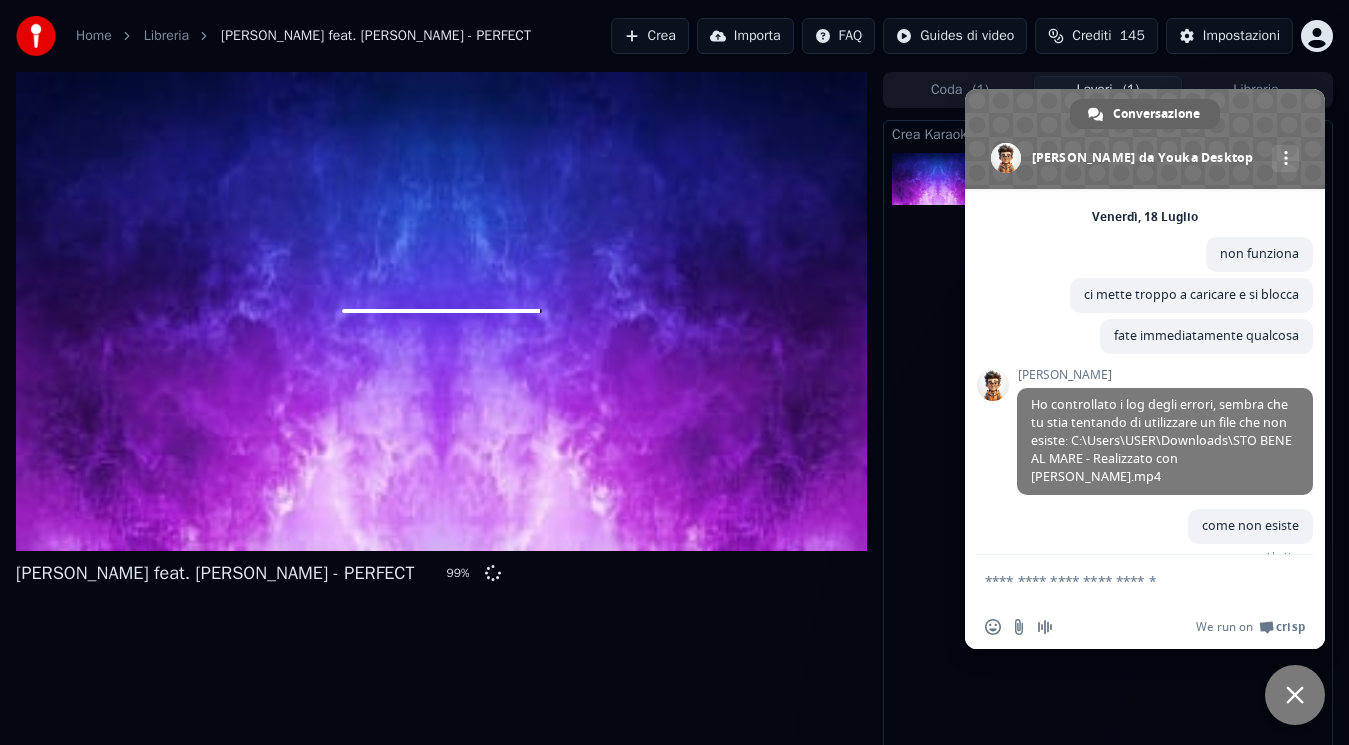 click at bounding box center (1295, 695) 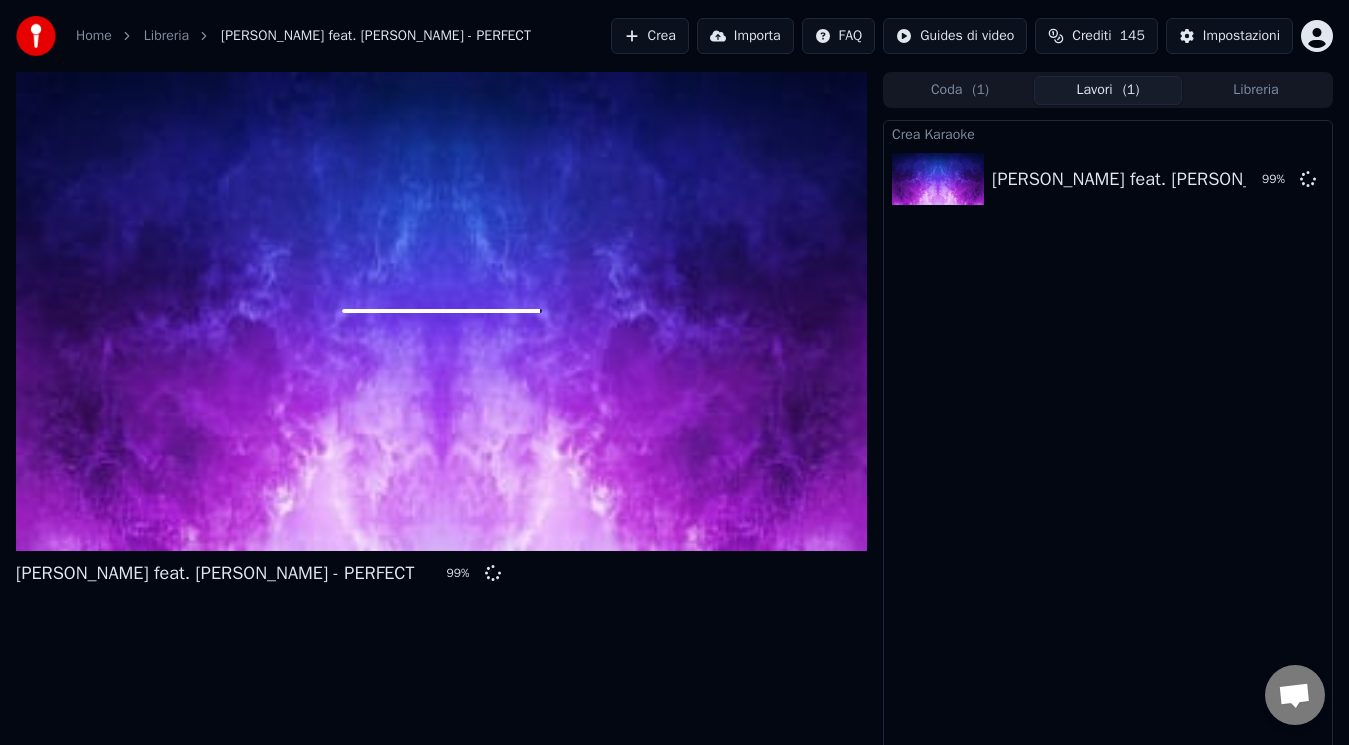 click on "Crea Karaoke [PERSON_NAME] feat. [PERSON_NAME] - PERFECT 99 %" at bounding box center [1108, 436] 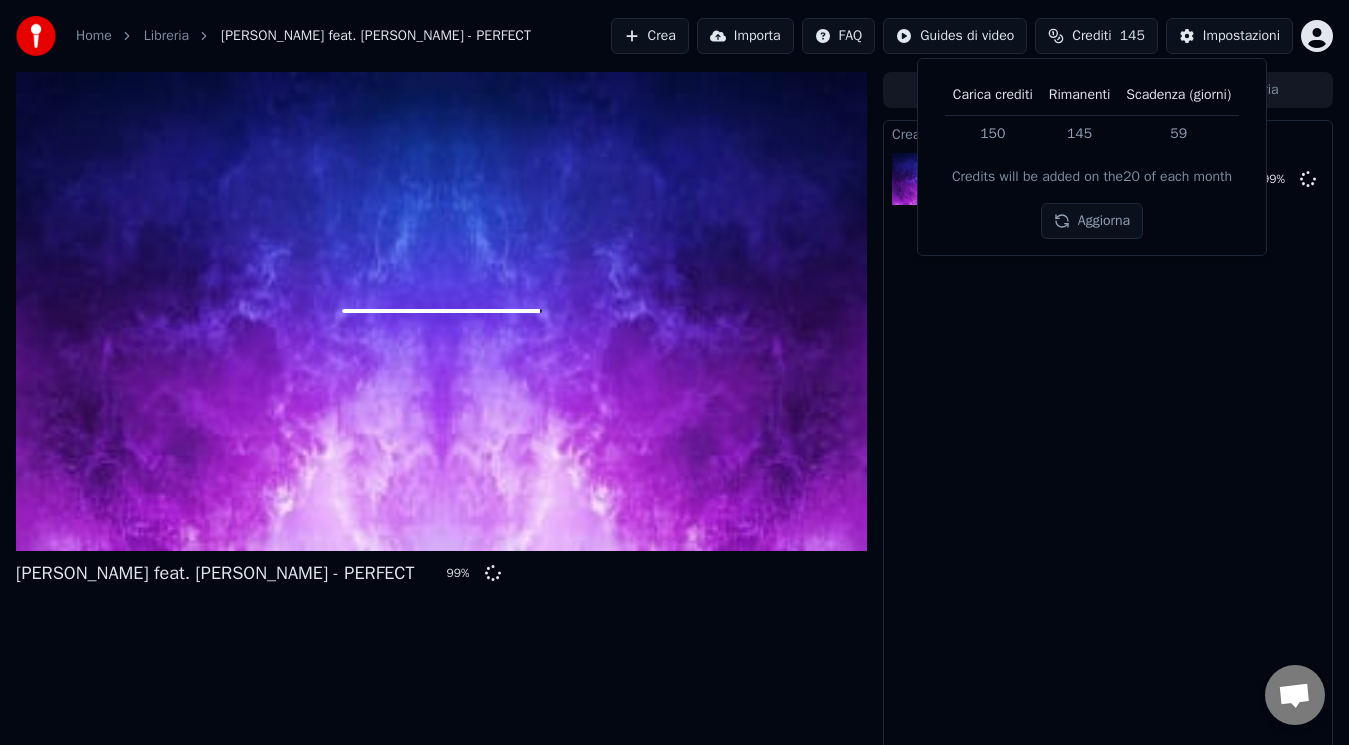 click on "Crea Karaoke [PERSON_NAME] feat. [PERSON_NAME] - PERFECT 99 %" at bounding box center [1108, 436] 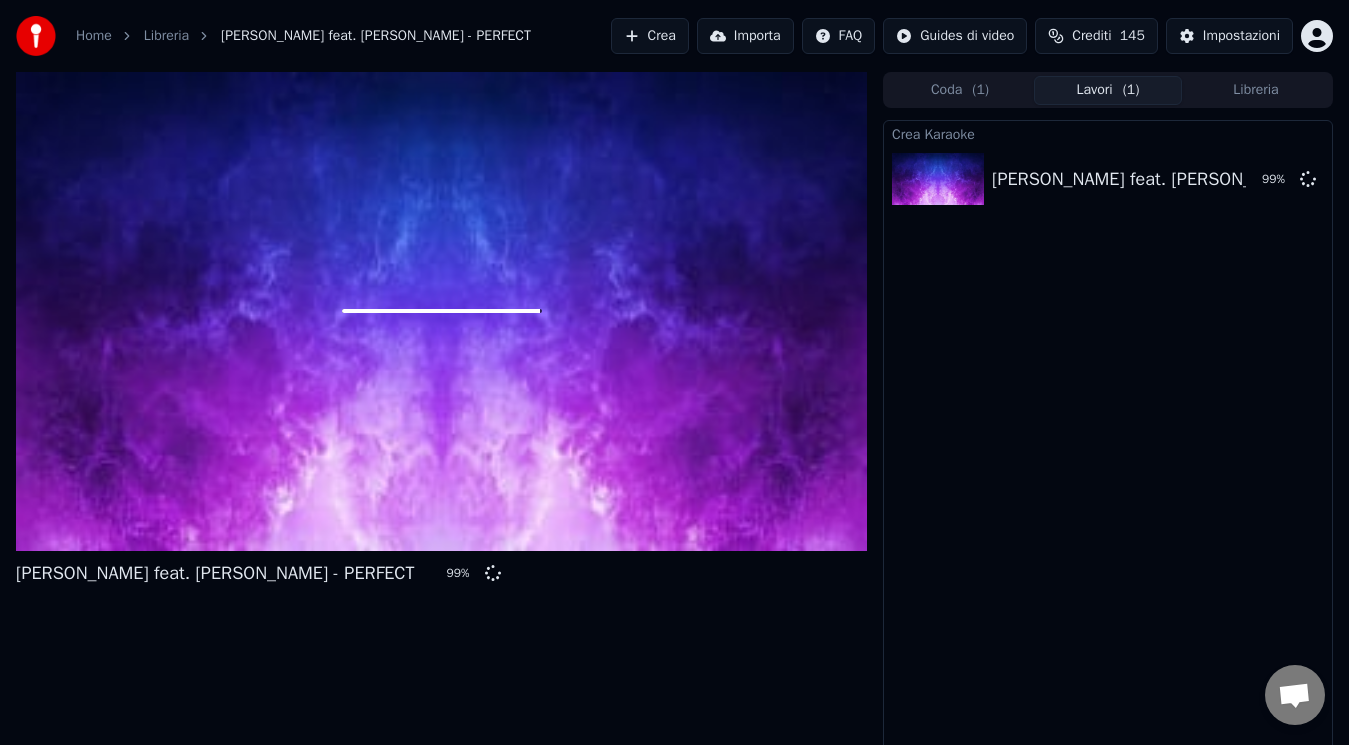 click on "Impostazioni" at bounding box center [1241, 36] 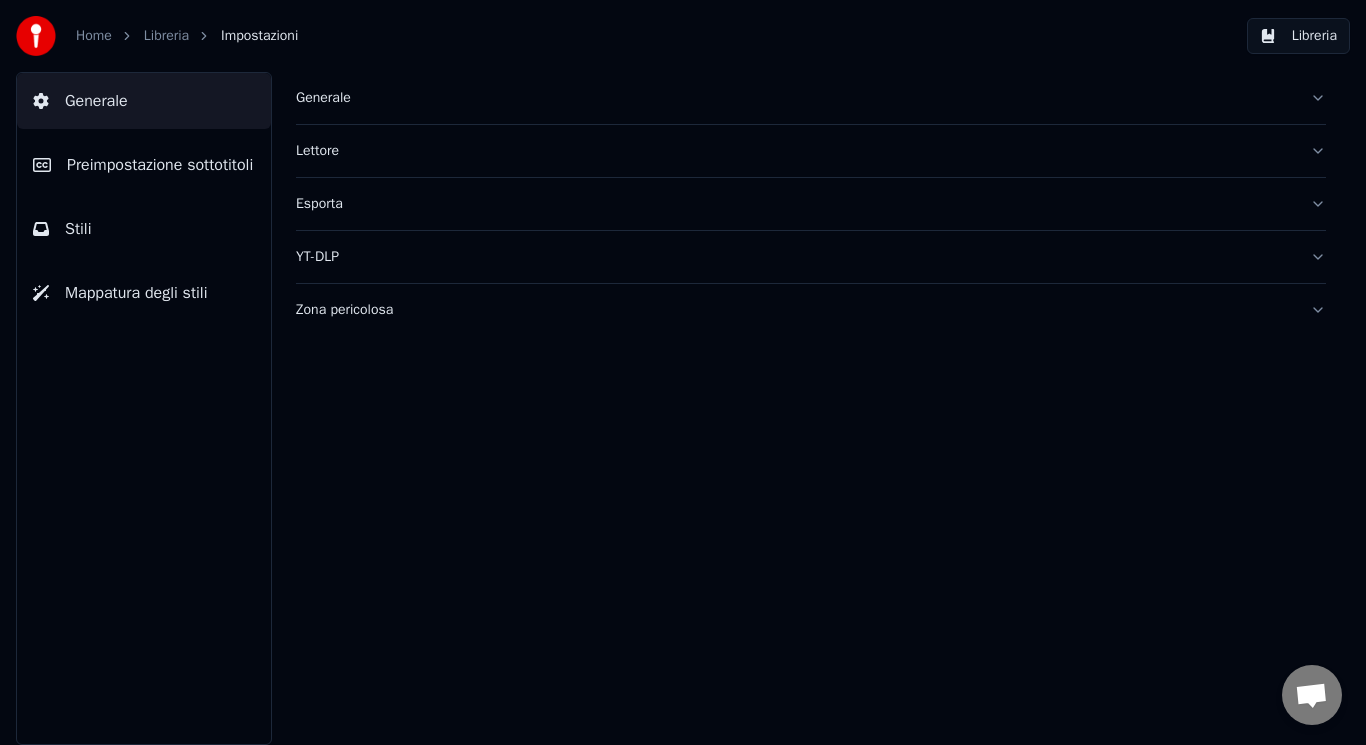 click on "Libreria" at bounding box center [166, 36] 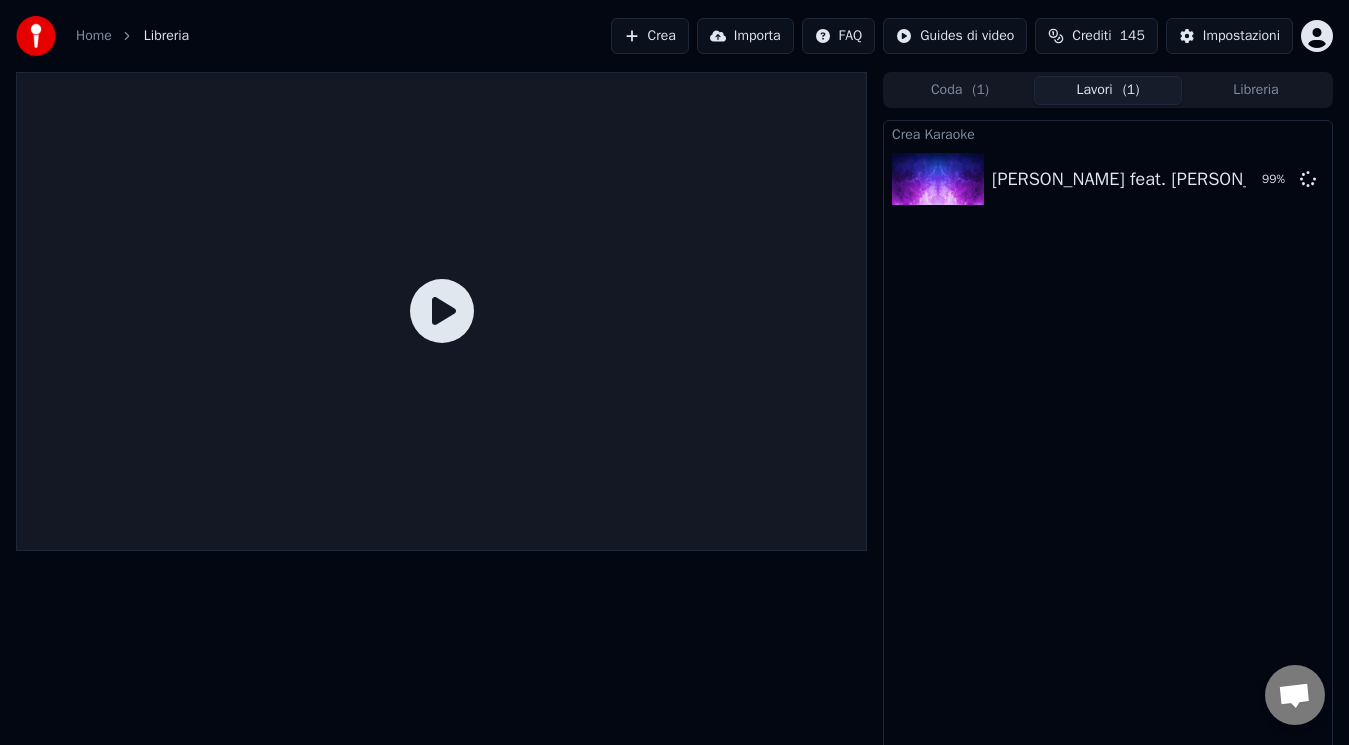 click 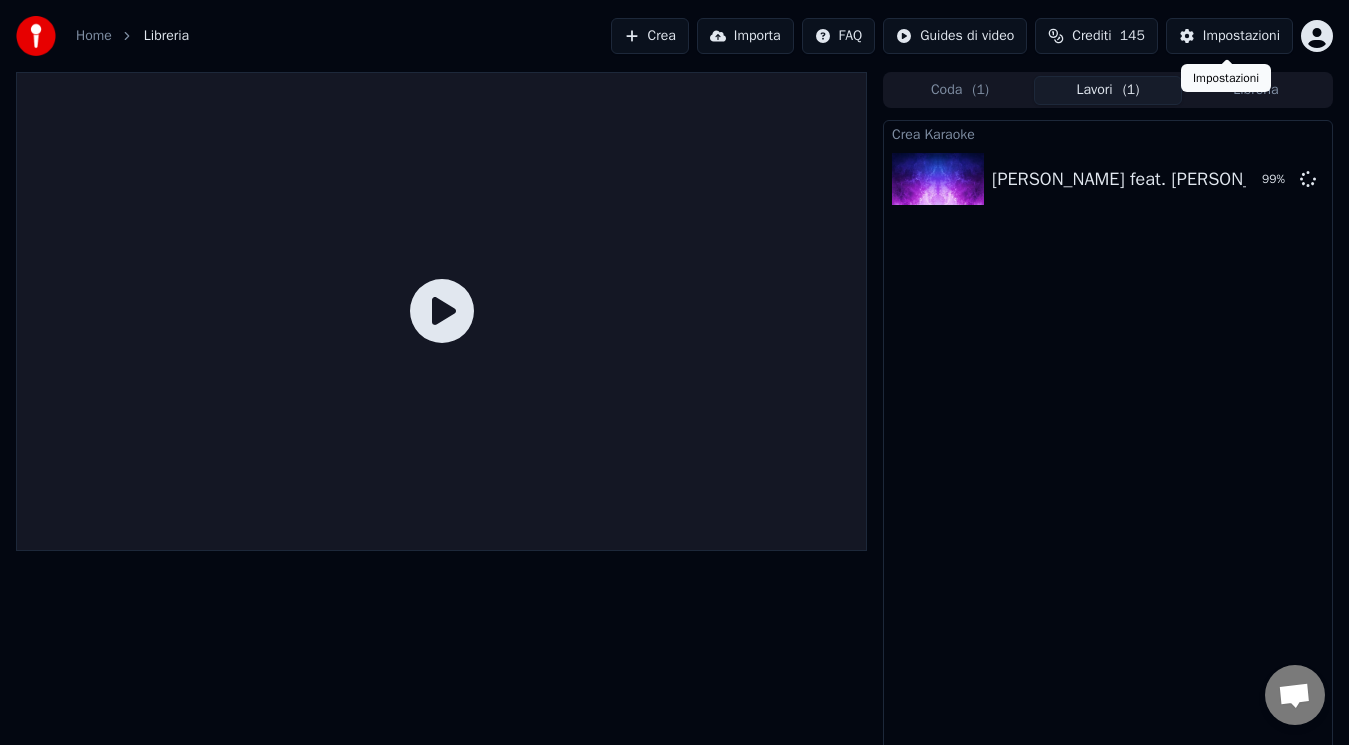 click on "Impostazioni" at bounding box center (1229, 36) 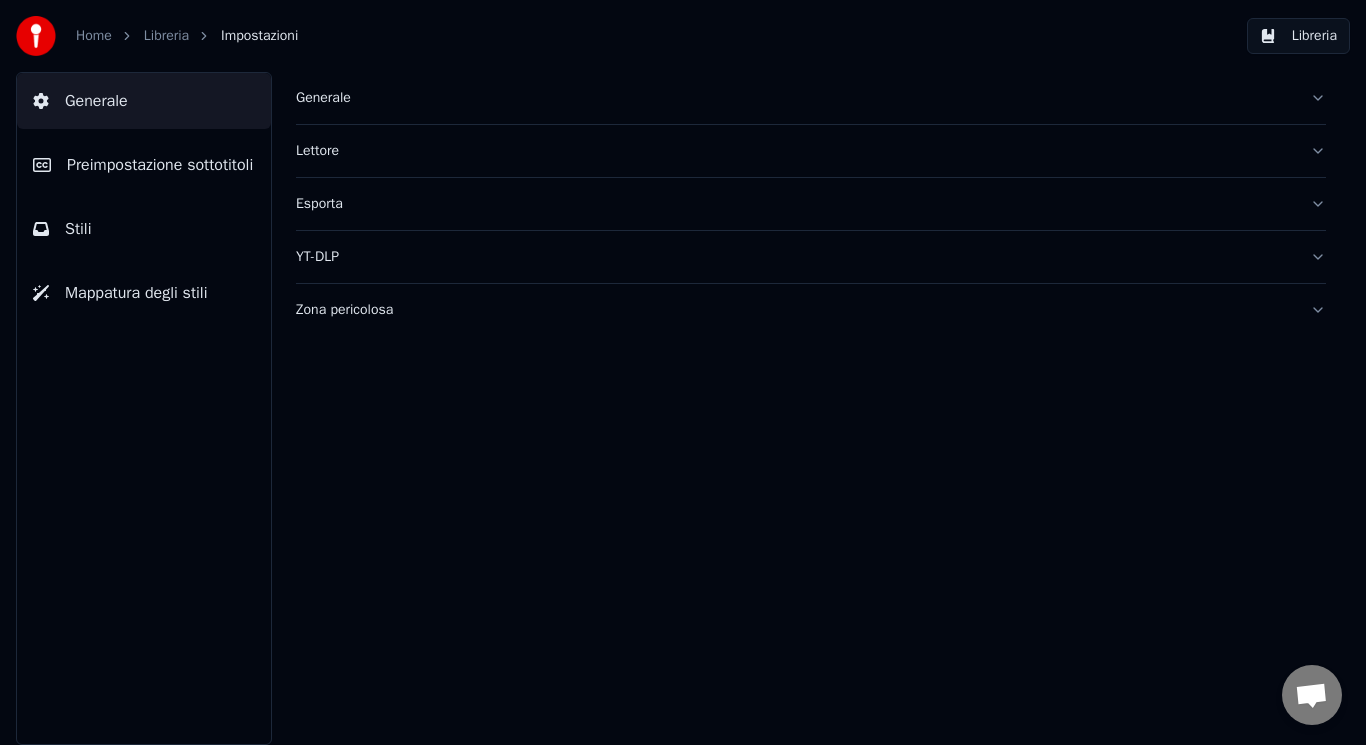 click on "Libreria" at bounding box center (1298, 36) 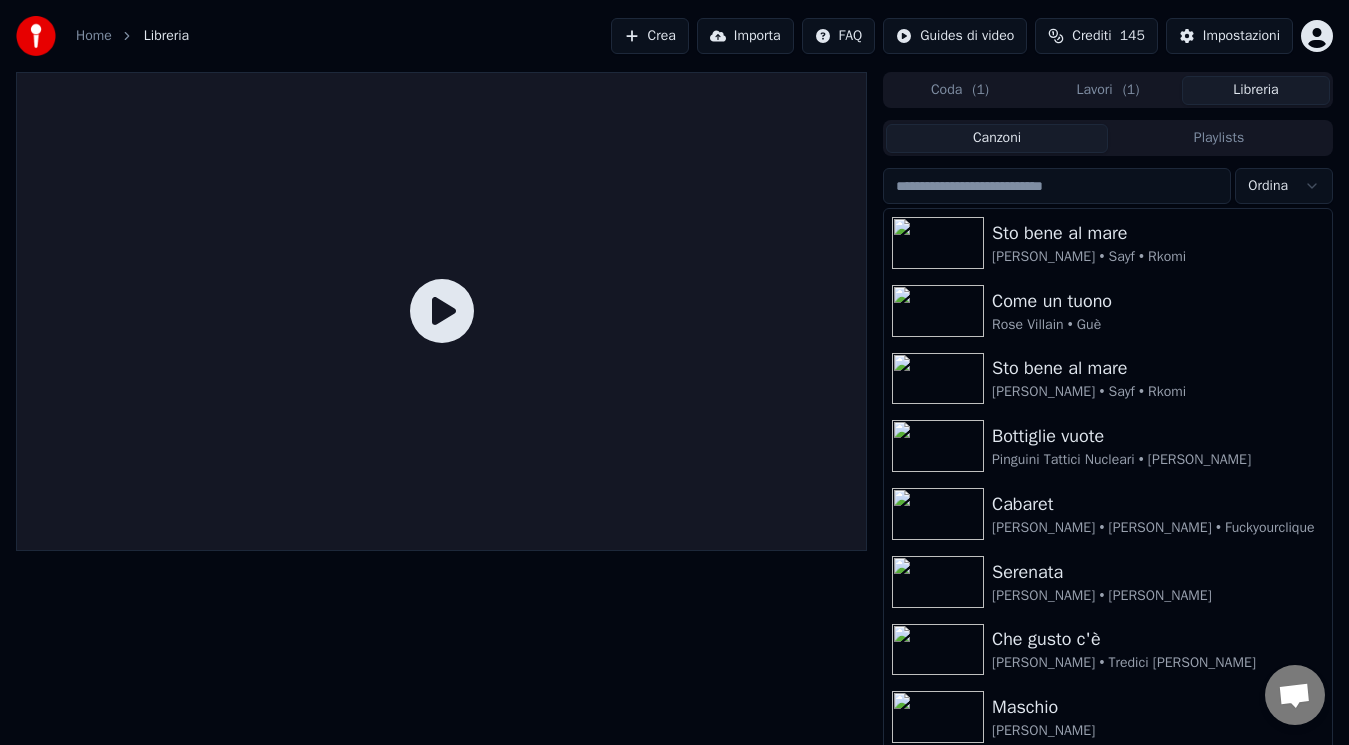 click at bounding box center (441, 311) 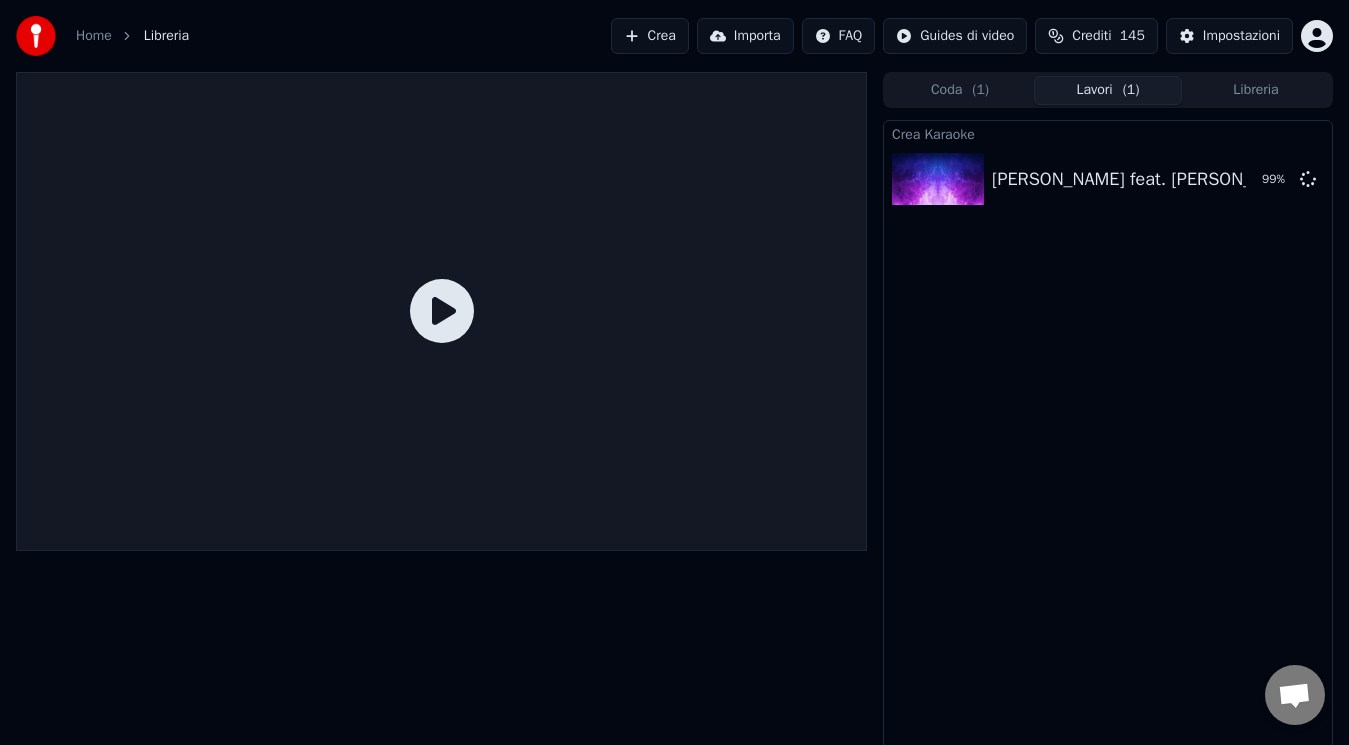 click on "Coda ( 1 )" at bounding box center (960, 90) 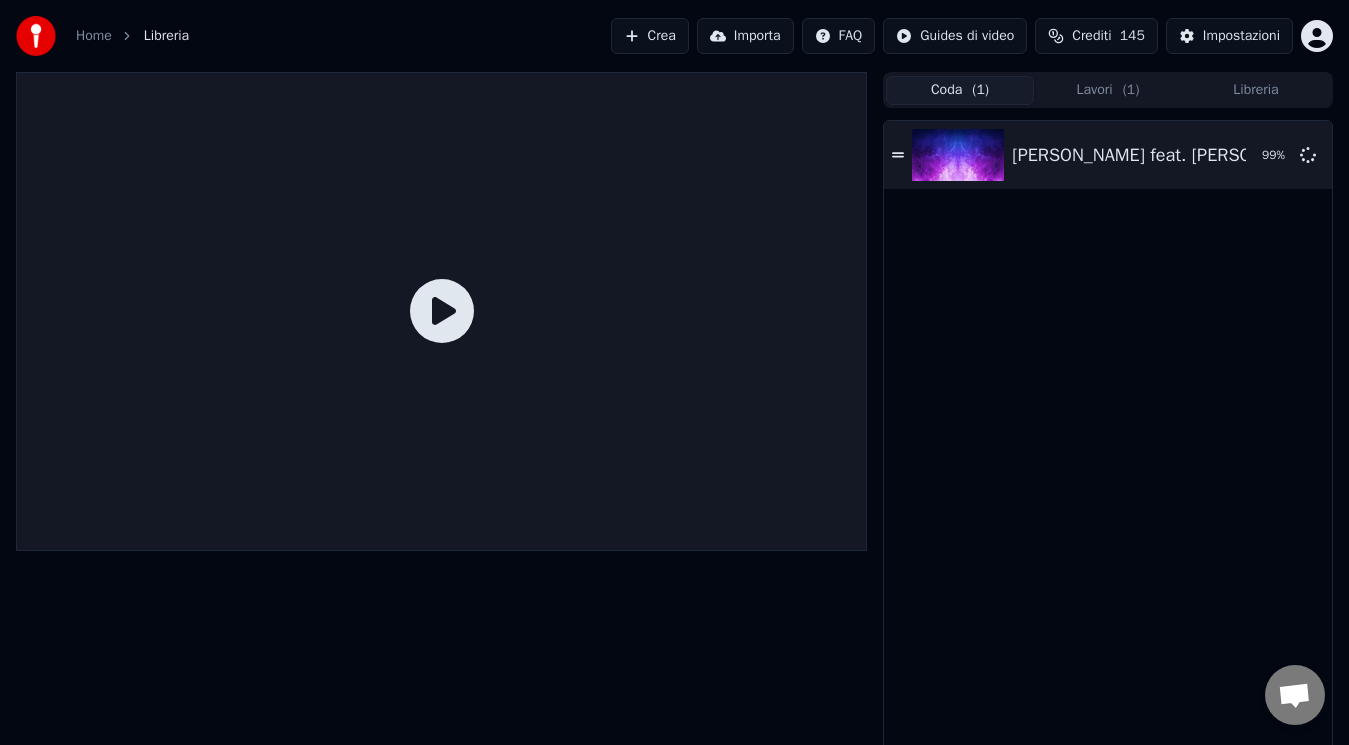 click 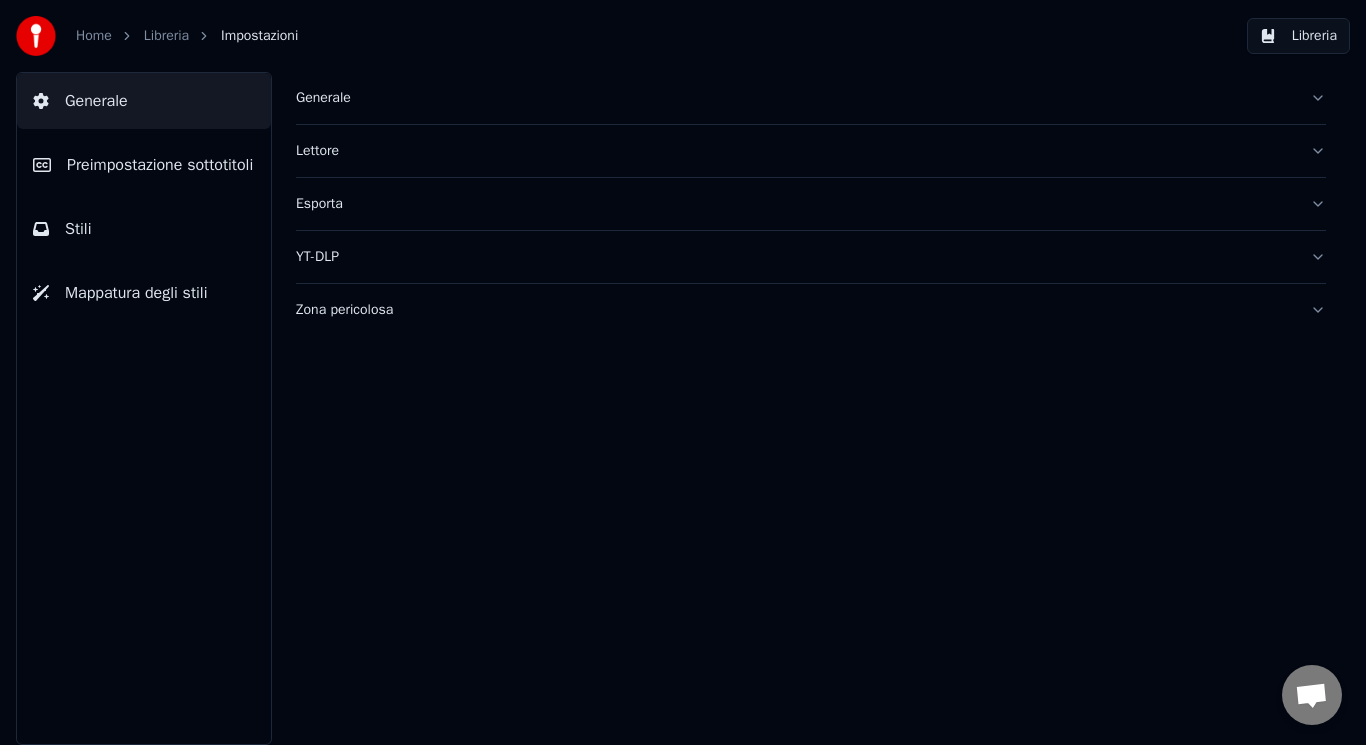 click on "Mappatura degli stili" at bounding box center (144, 293) 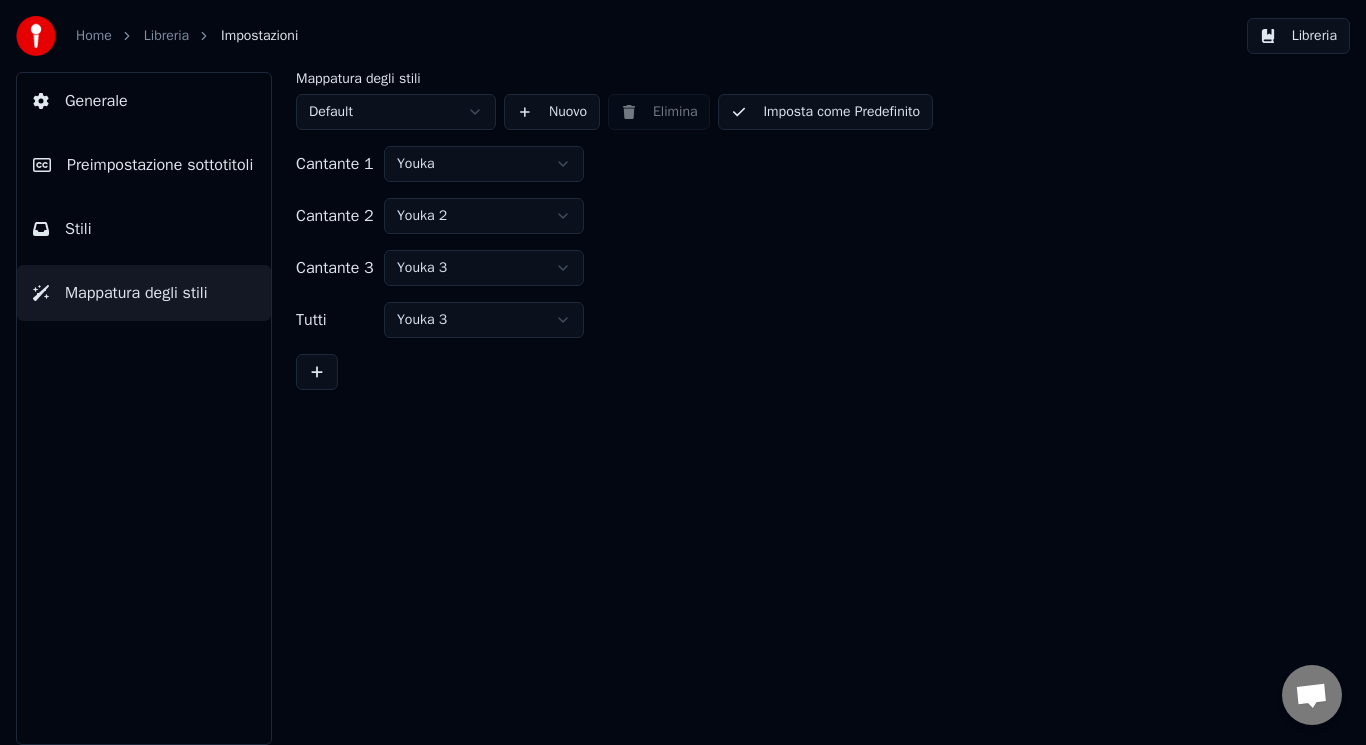 click on "Stili" at bounding box center (144, 229) 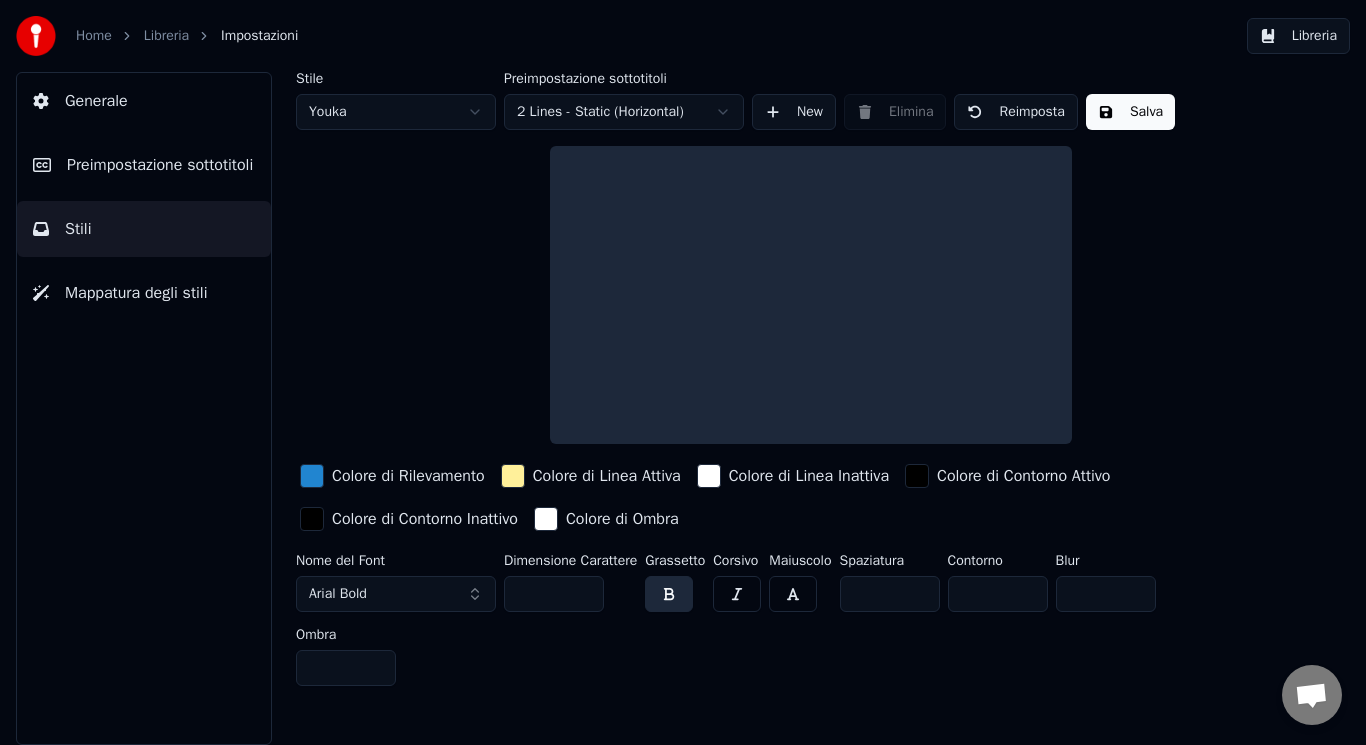 click on "Stile Youka Preimpostazione sottotitoli 2 Lines - Static (Horizontal) New Elimina Reimposta Salva Colore di Rilevamento Colore di Linea Attiva Colore di Linea Inattiva Colore di Contorno Attivo Colore di Contorno Inattivo Colore di Ombra Nome del Font Arial Bold Dimensione Carattere ** Grassetto Corsivo Maiuscolo Spaziatura * Contorno * Blur * Ombra *" at bounding box center [811, 383] 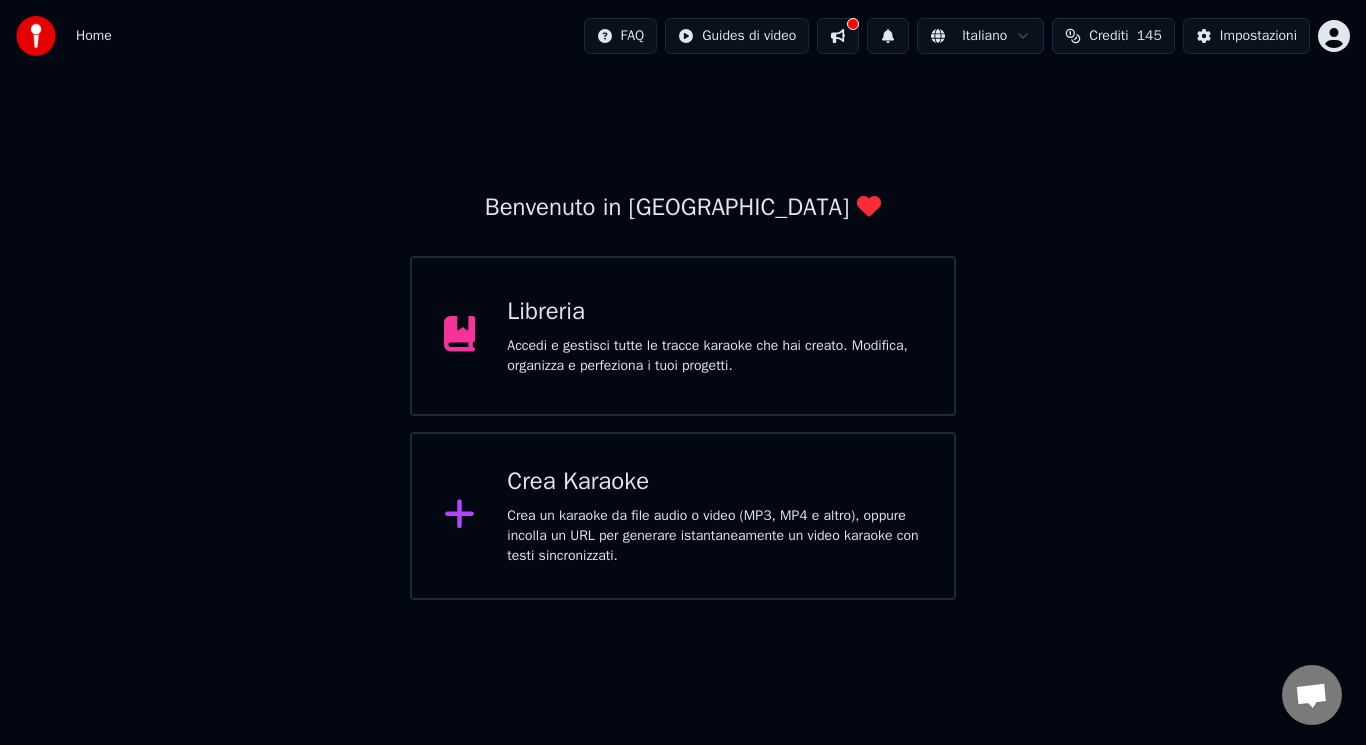 click on "Libreria" at bounding box center [714, 312] 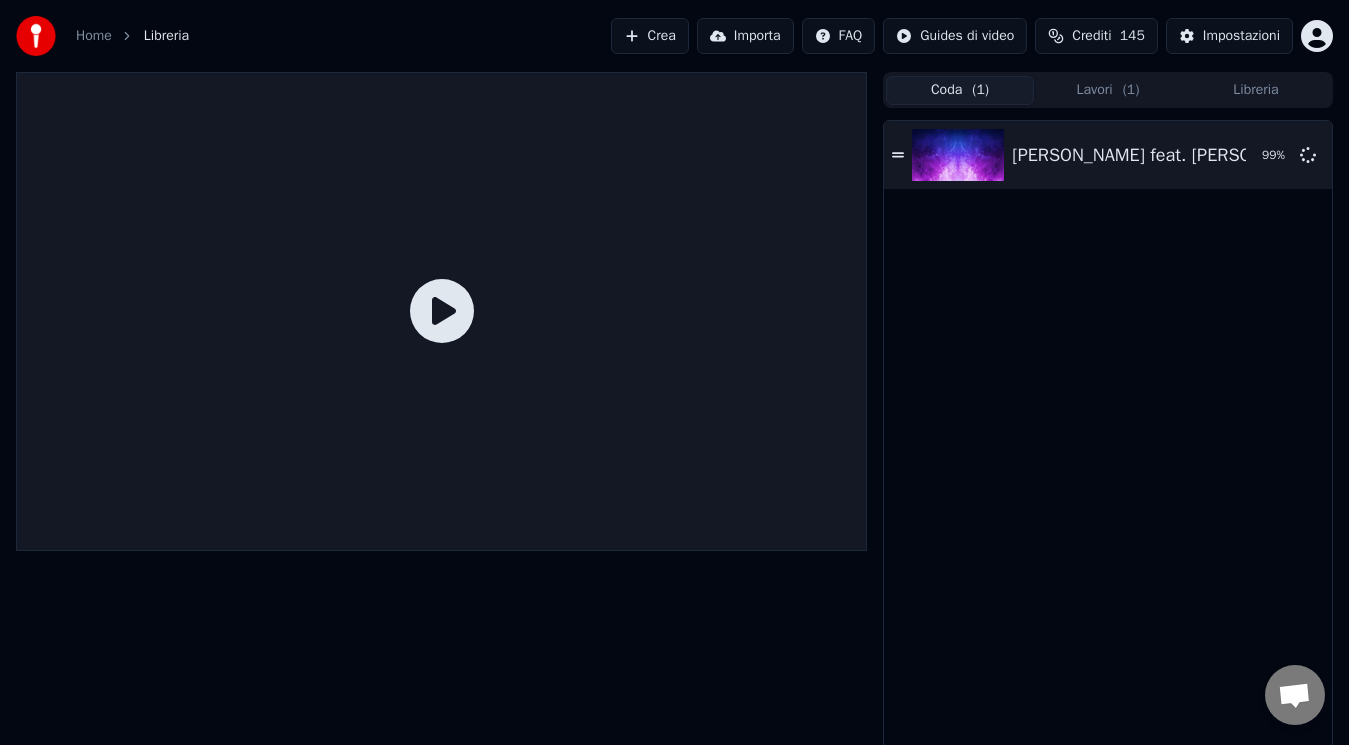 click 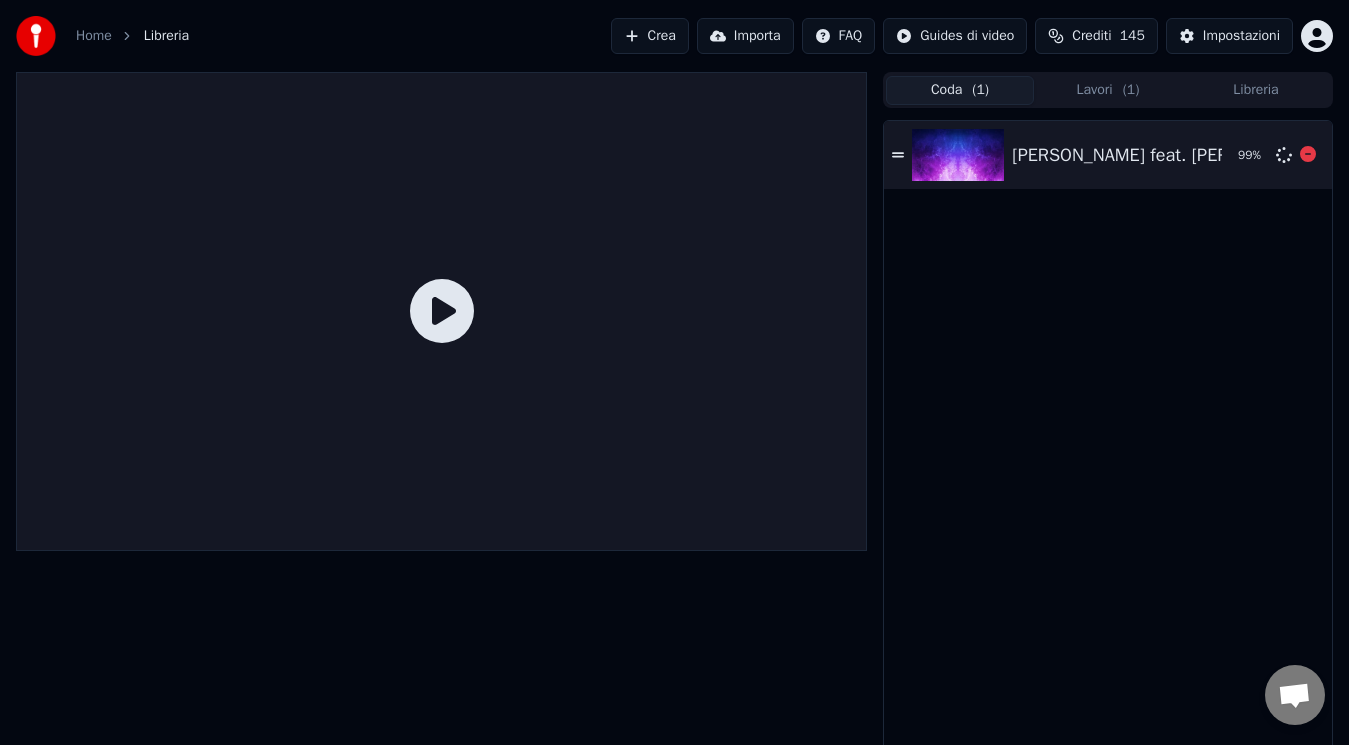 click 